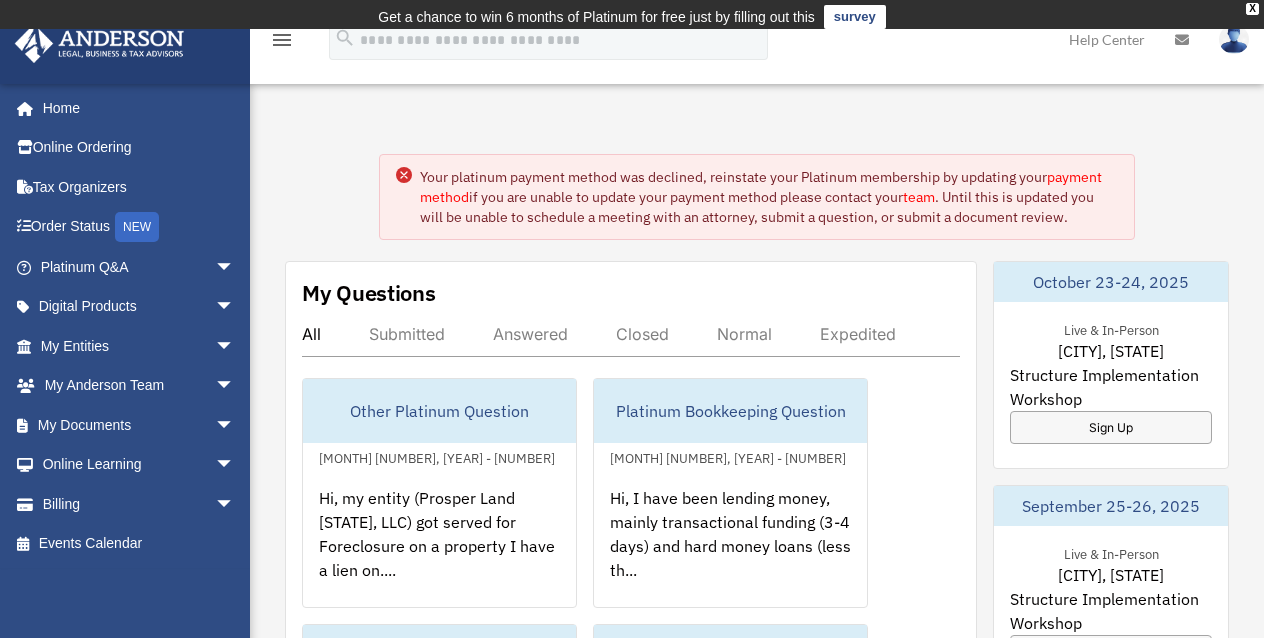 scroll, scrollTop: 0, scrollLeft: 0, axis: both 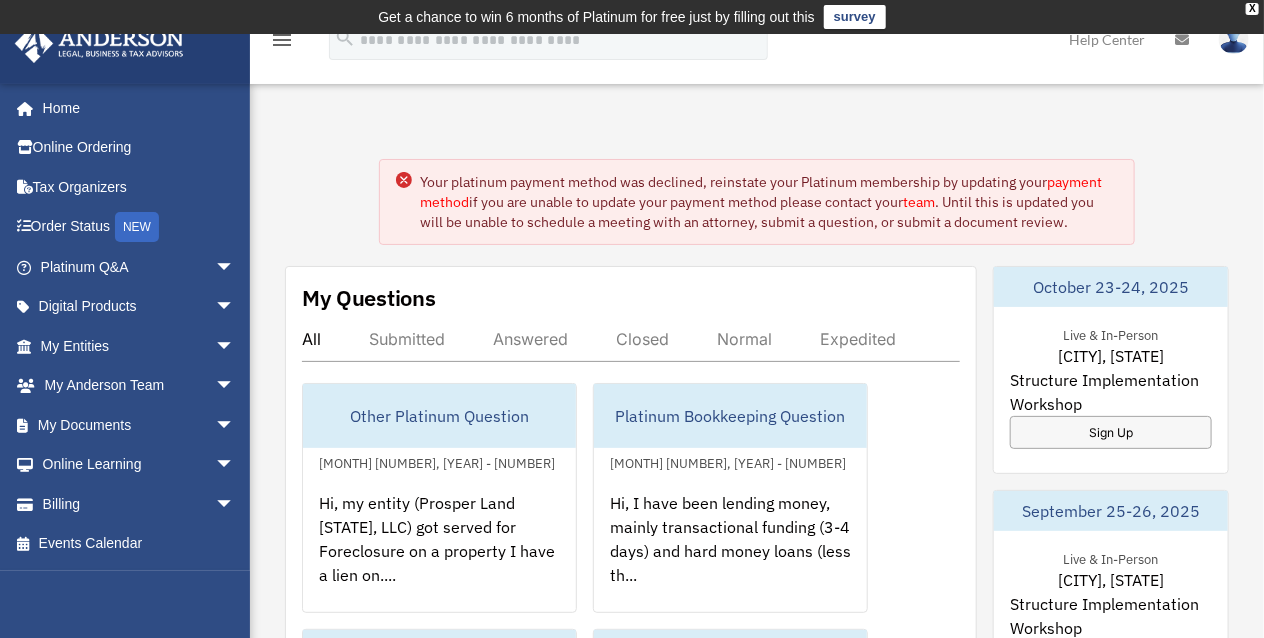 click on "payment method" at bounding box center (761, 192) 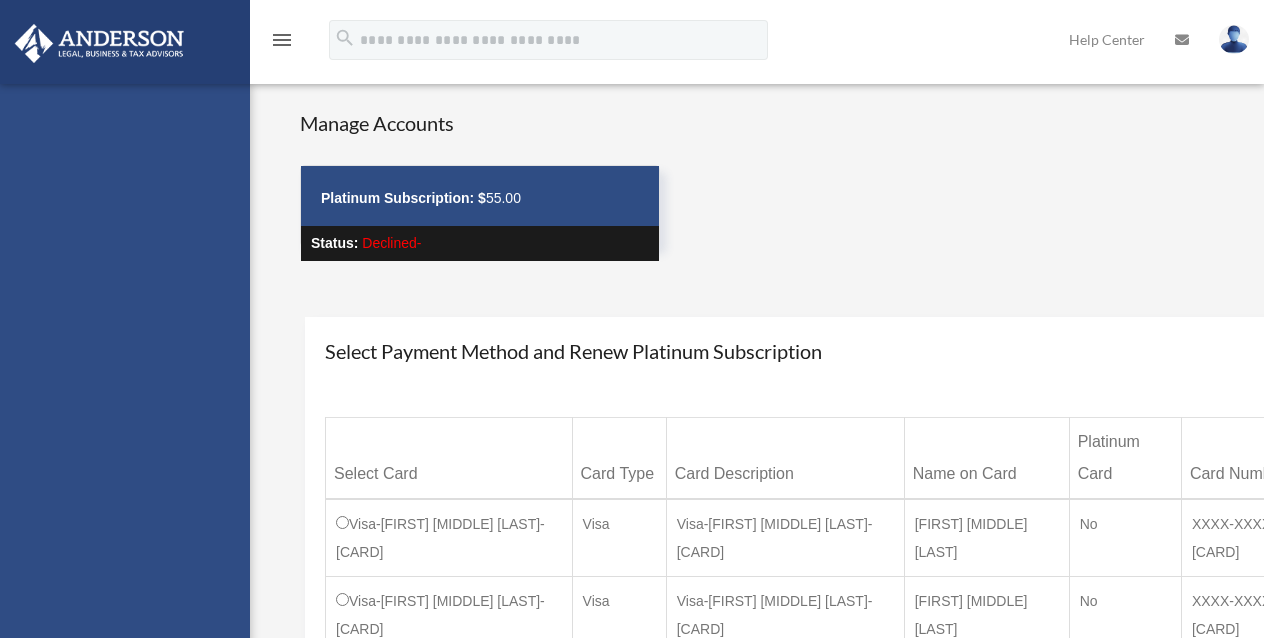 scroll, scrollTop: 0, scrollLeft: 0, axis: both 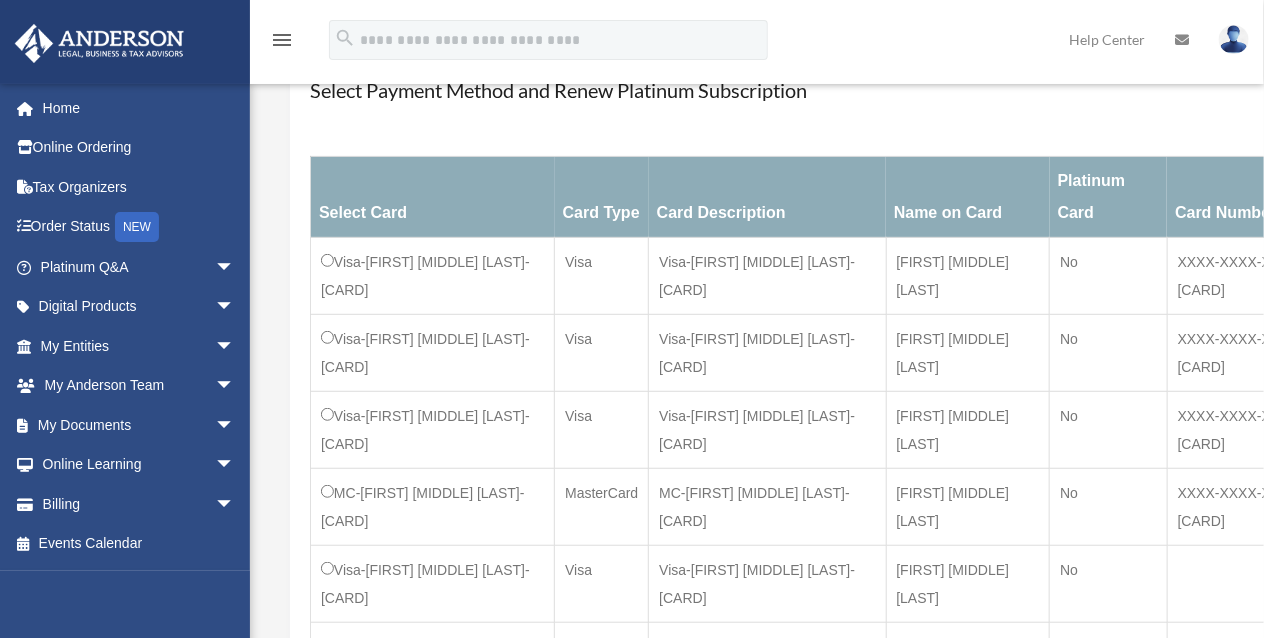 click on "Select Card
Card Type
Card Description
Name on Card
Platinum Card
Card Number
Visa-Maria E-Rodriguez-0051
Visa
Visa-Maria E-Rodriguez-0051
Maria E Rodriguez
No
XXXX-XXXX-XXXX-0051
Visa-Maria E-Rodriguez-5638
Visa
Visa-Maria E-Rodriguez-5638
Maria E Rodriguez
No
XXXX-XXXX-XXXX-5638 Visa Maria E Rodriguez" at bounding box center (826, 708) 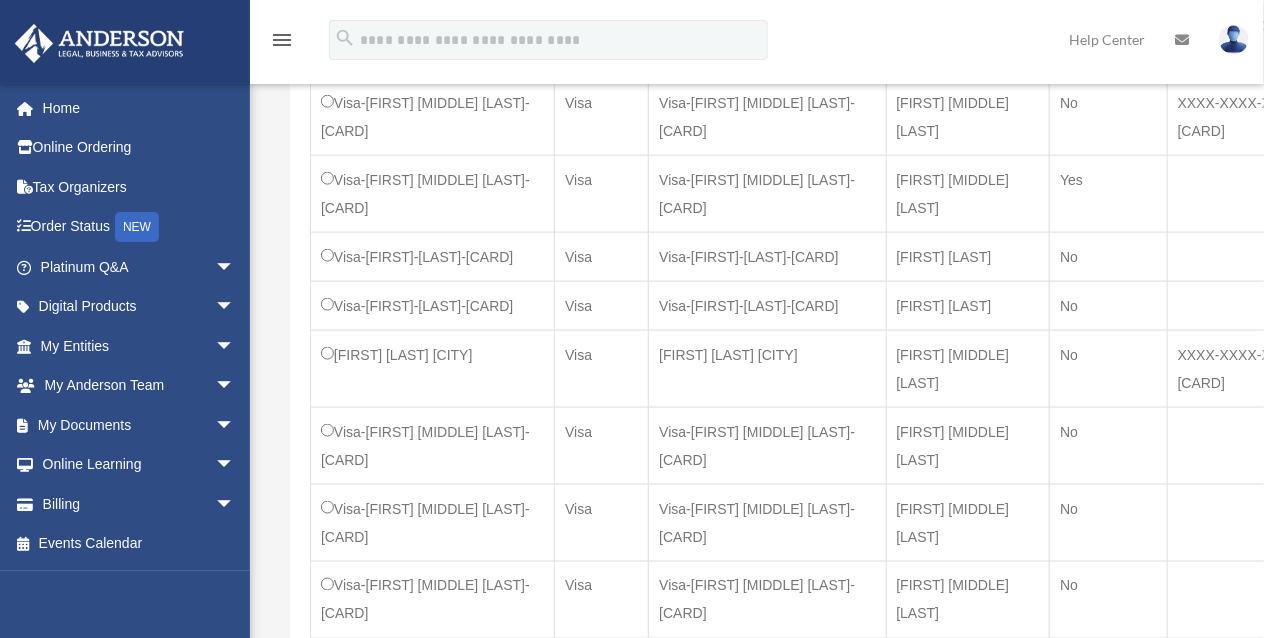 scroll, scrollTop: 906, scrollLeft: 0, axis: vertical 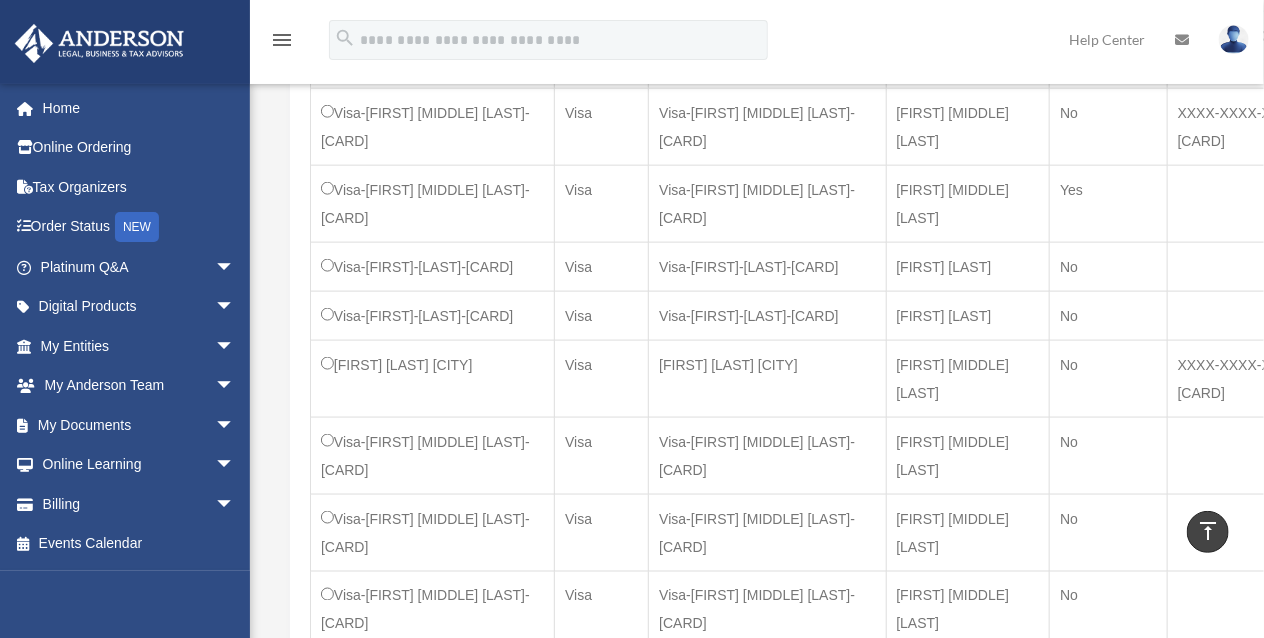click on "**********" at bounding box center [826, 691] 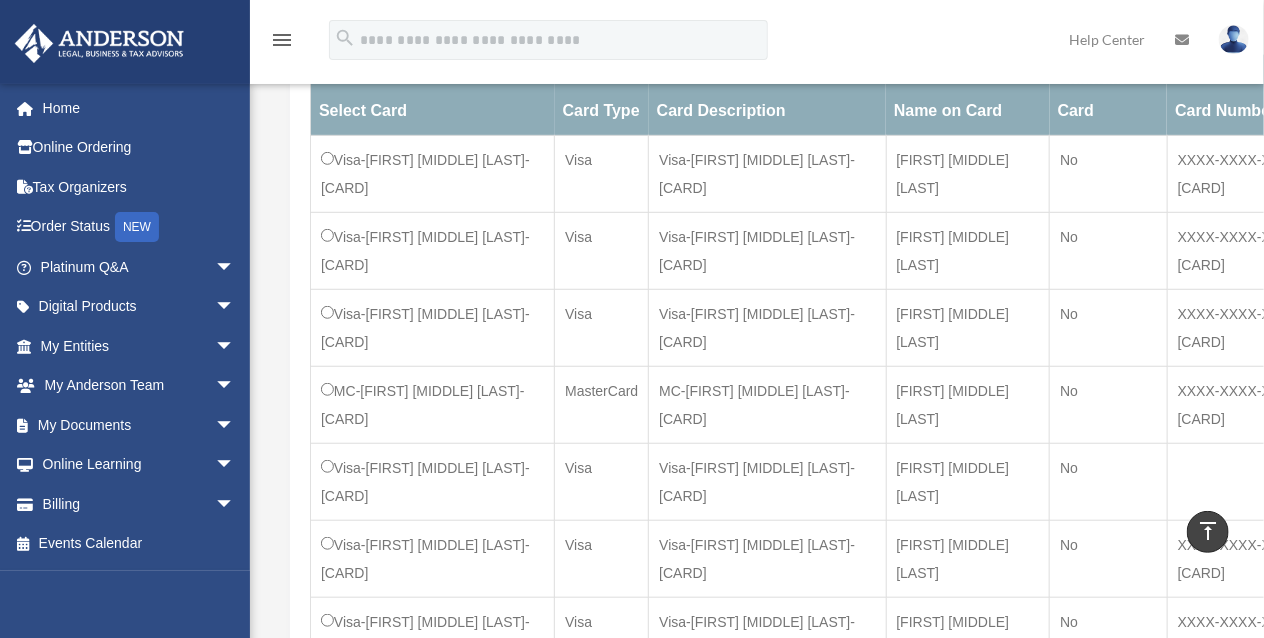 scroll, scrollTop: 399, scrollLeft: 0, axis: vertical 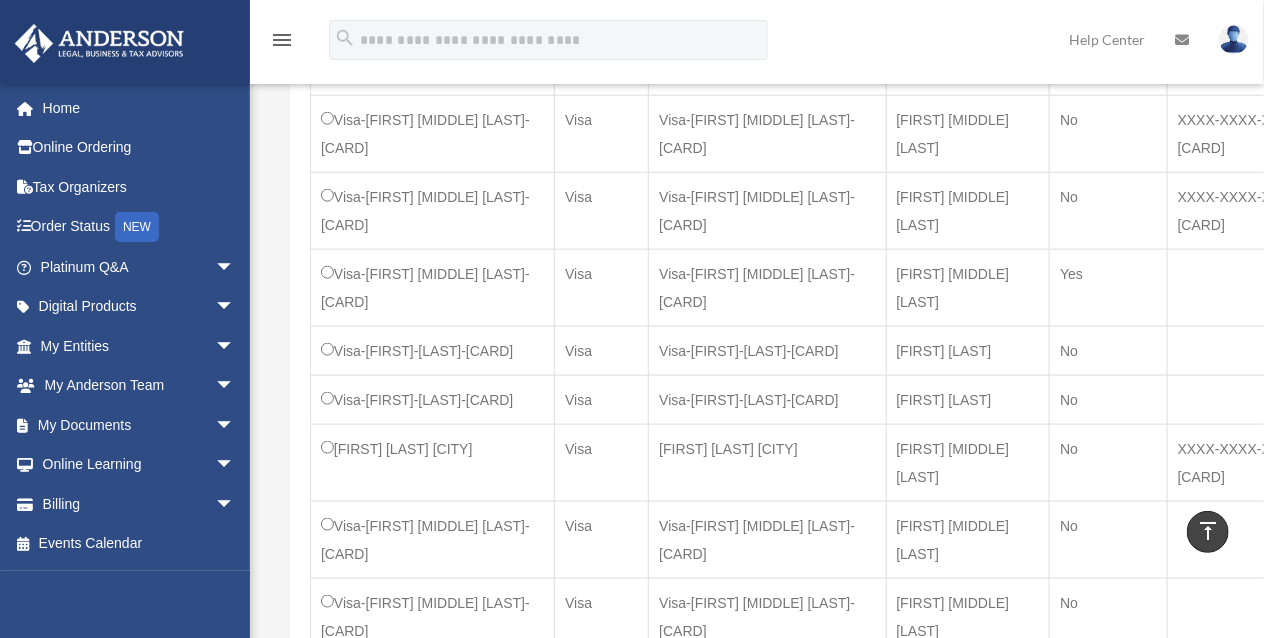 click on "User Account
date_range
Published on 			 Last updated November 11, 2021 April 13, 2021  by  cowens
cowens
Anderson Advisors Platinum Portal
https://platinumportal.andersonadvisors.com/wp-content/uploads/2021/01/aba-253-logo-white.png
Do you really want to log out?
Yes
No
Manage Accounts
Platinum Subscription: $  55.00
Status:
Declined-
Payment" at bounding box center [754, 105] 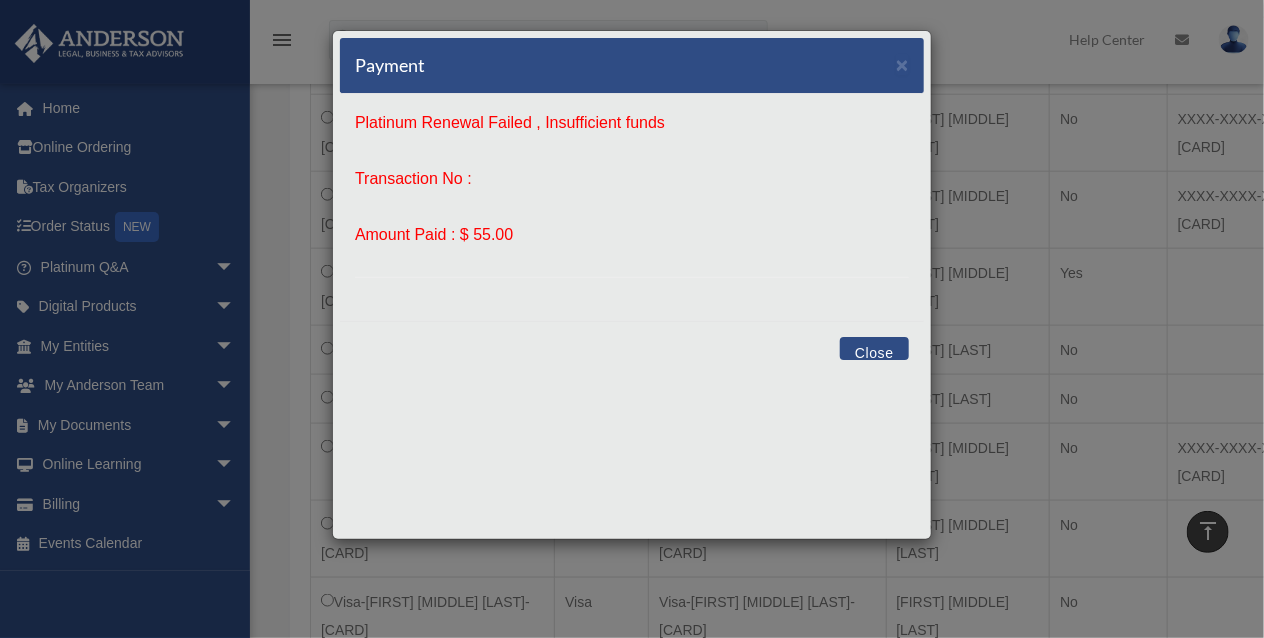 click on "Close" at bounding box center (874, 348) 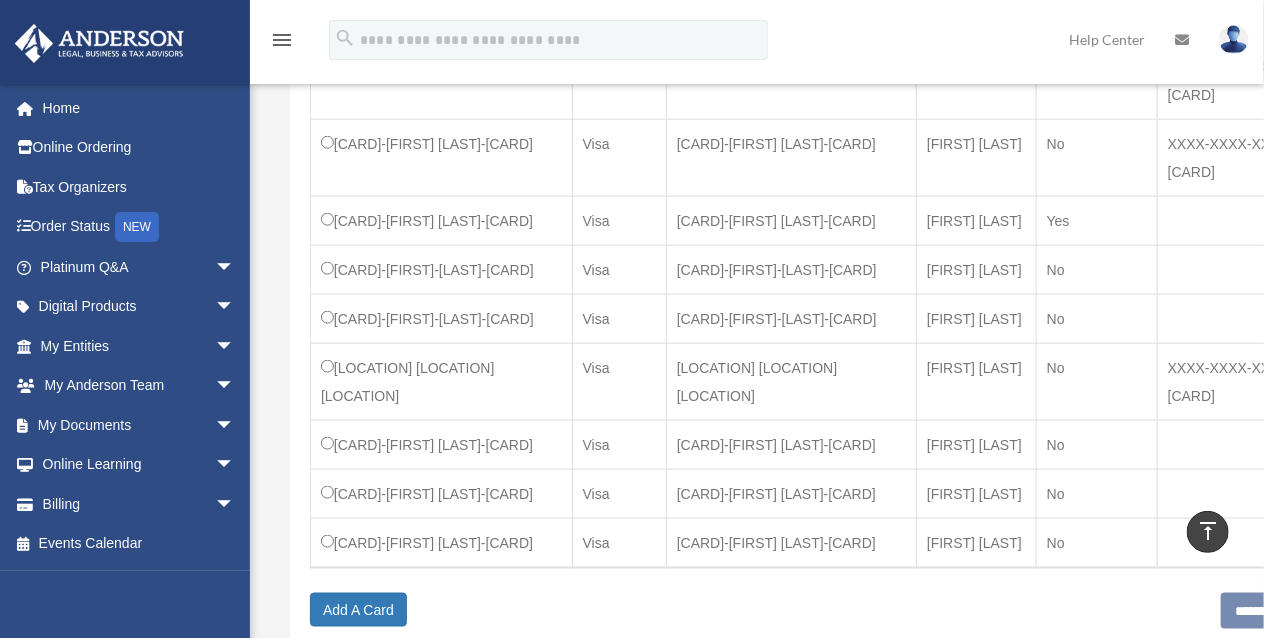 scroll, scrollTop: 856, scrollLeft: 0, axis: vertical 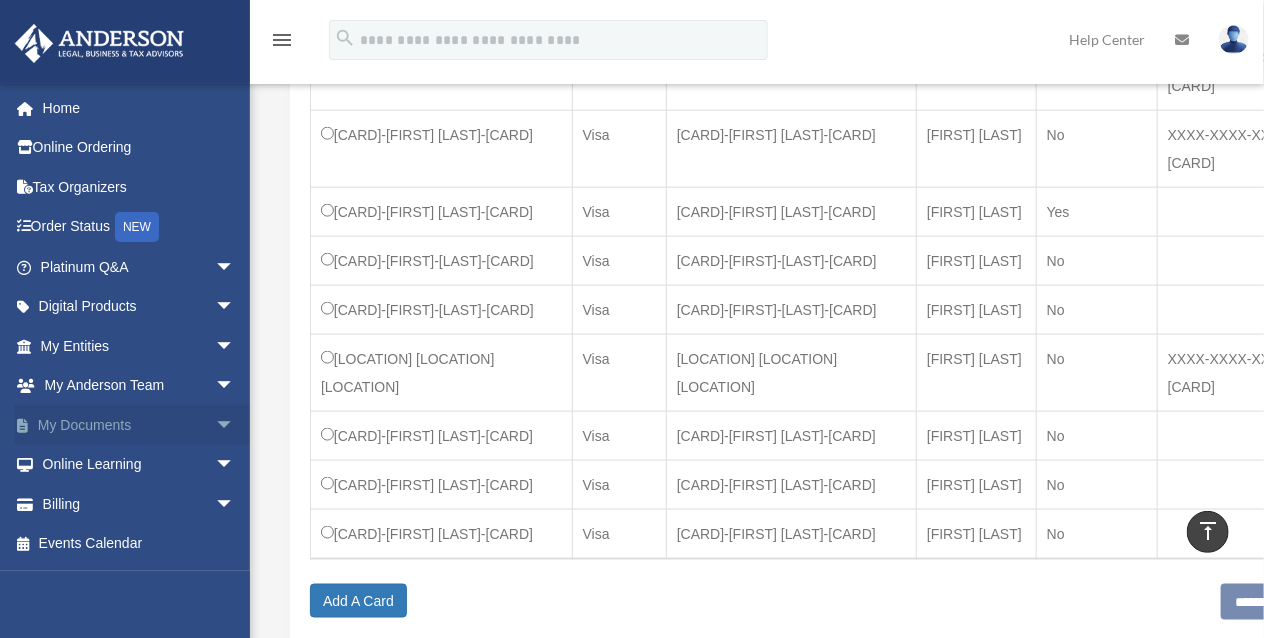 click on "My Documents arrow_drop_down" at bounding box center [139, 425] 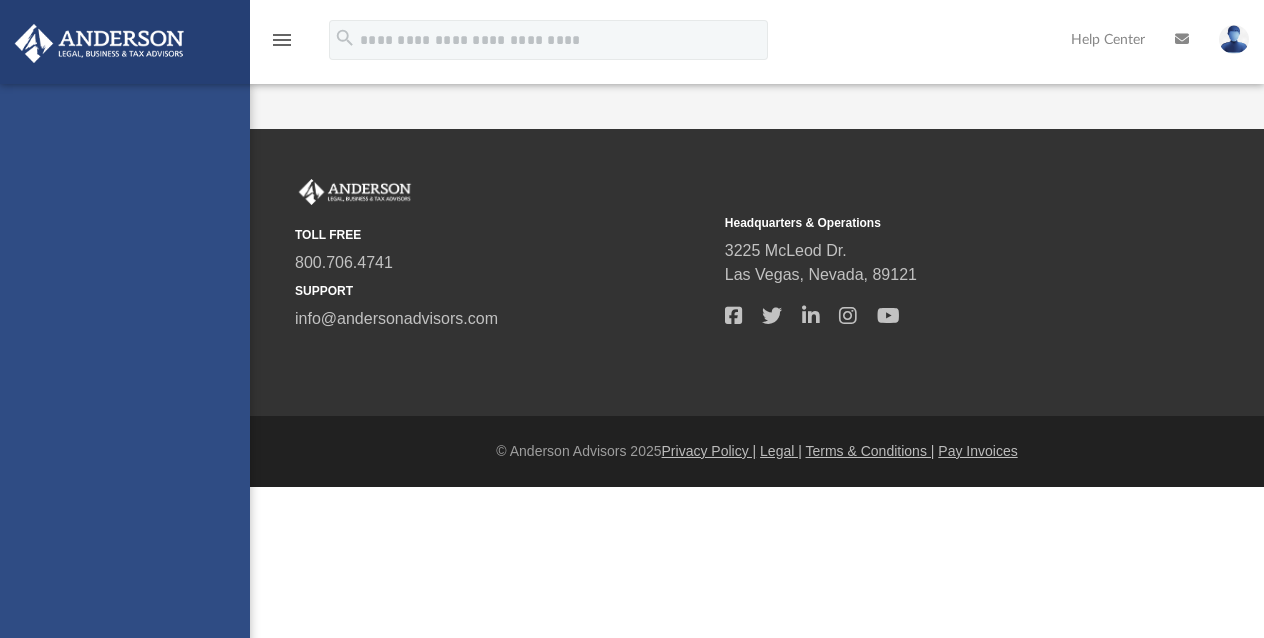 scroll, scrollTop: 0, scrollLeft: 0, axis: both 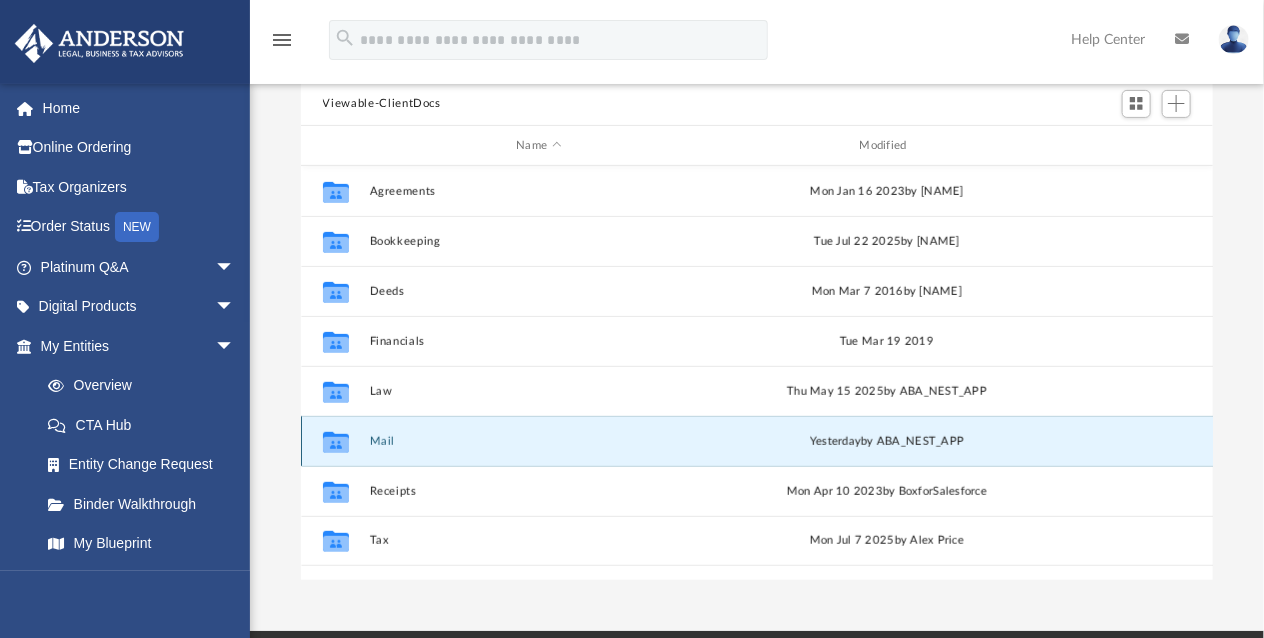 click on "Mail" at bounding box center [538, 441] 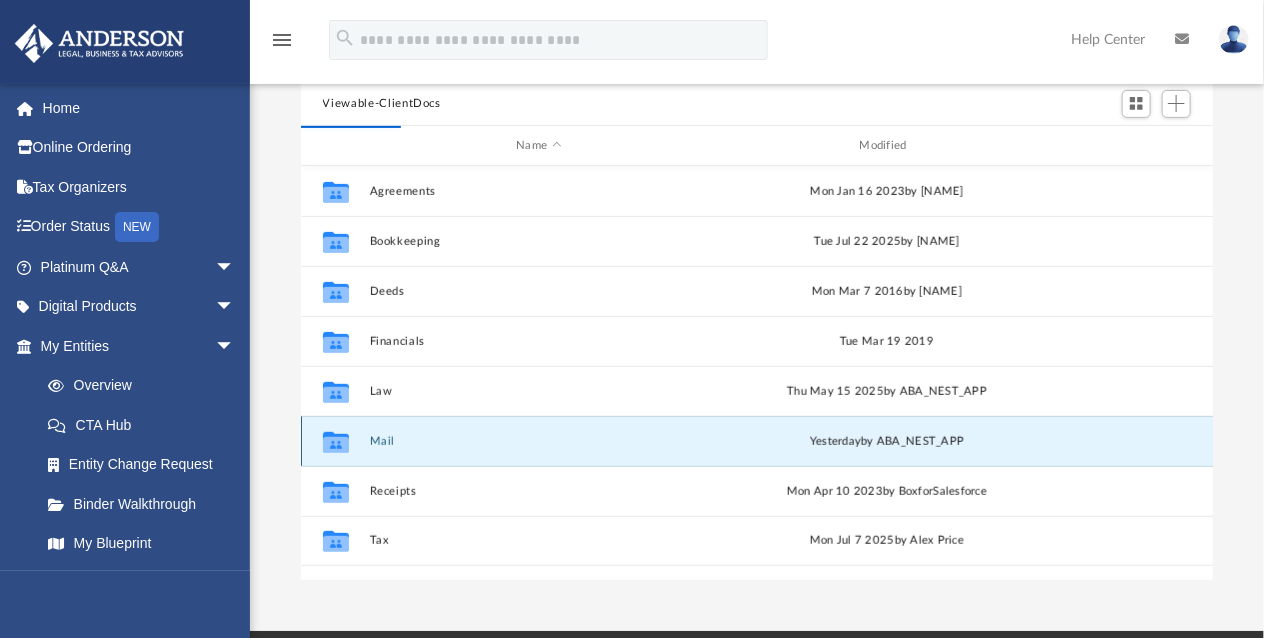 click on "Mail" at bounding box center (538, 441) 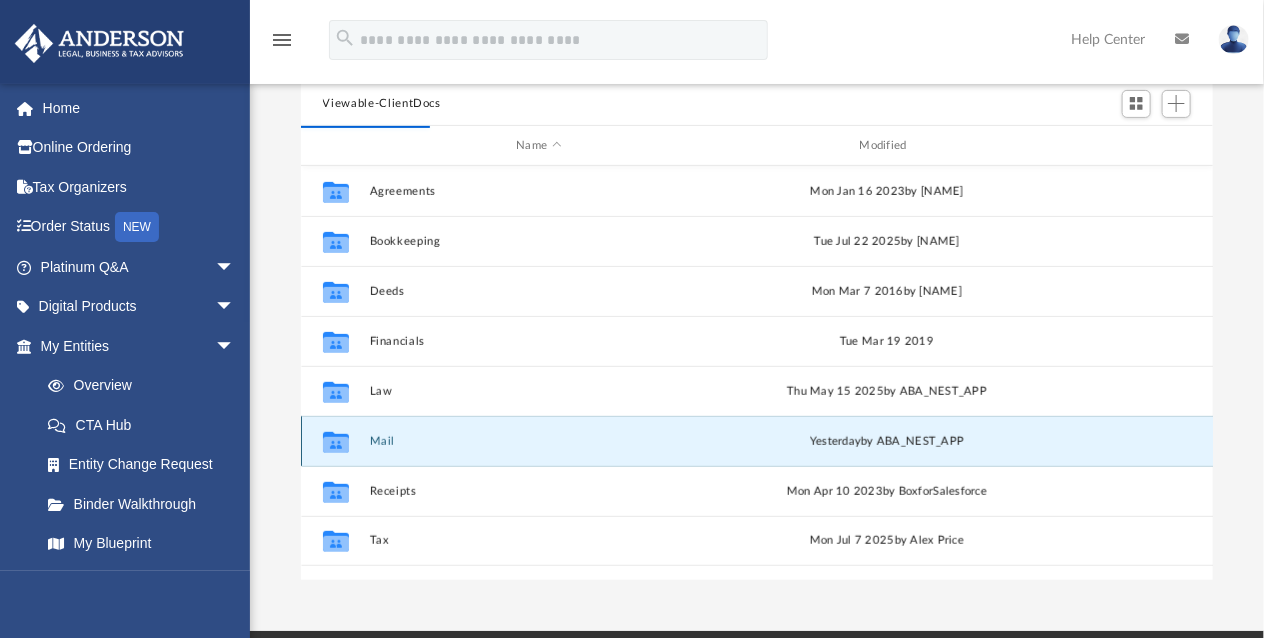 click 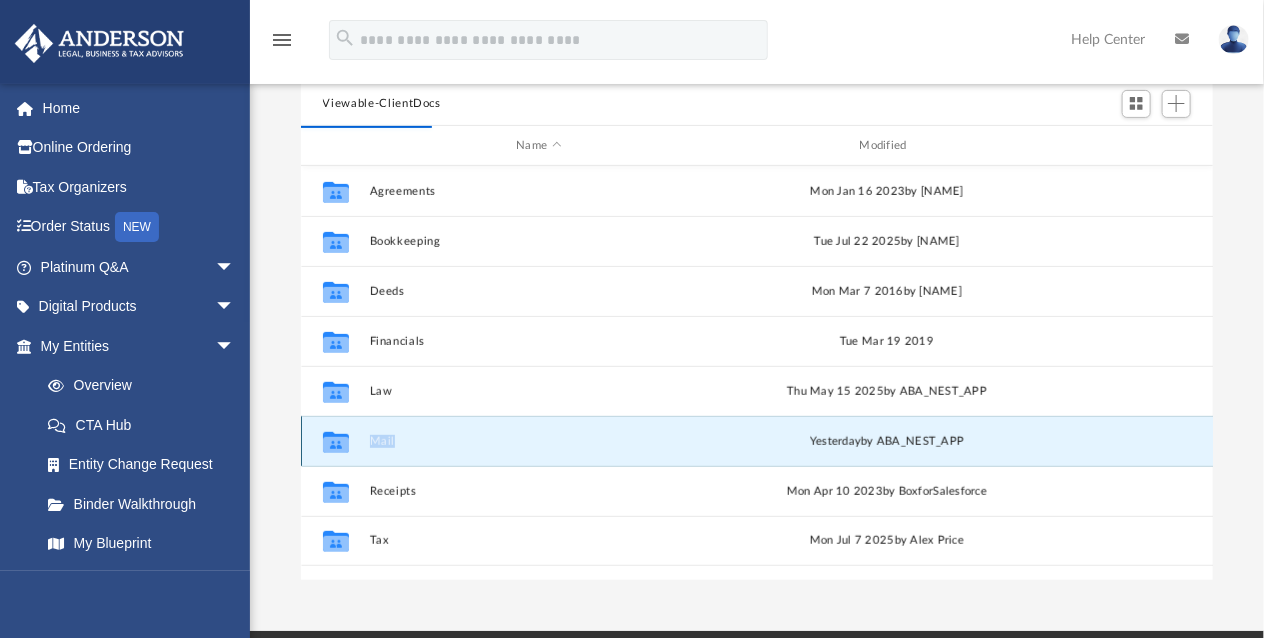 click 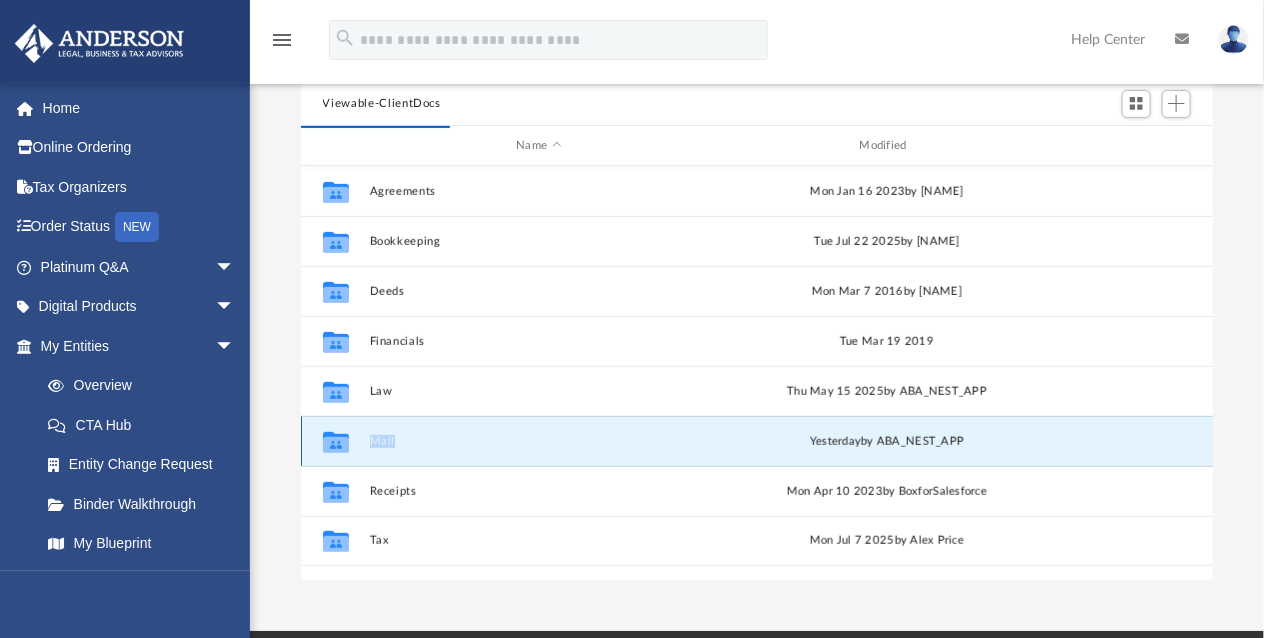 drag, startPoint x: 338, startPoint y: 439, endPoint x: 383, endPoint y: 443, distance: 45.17743 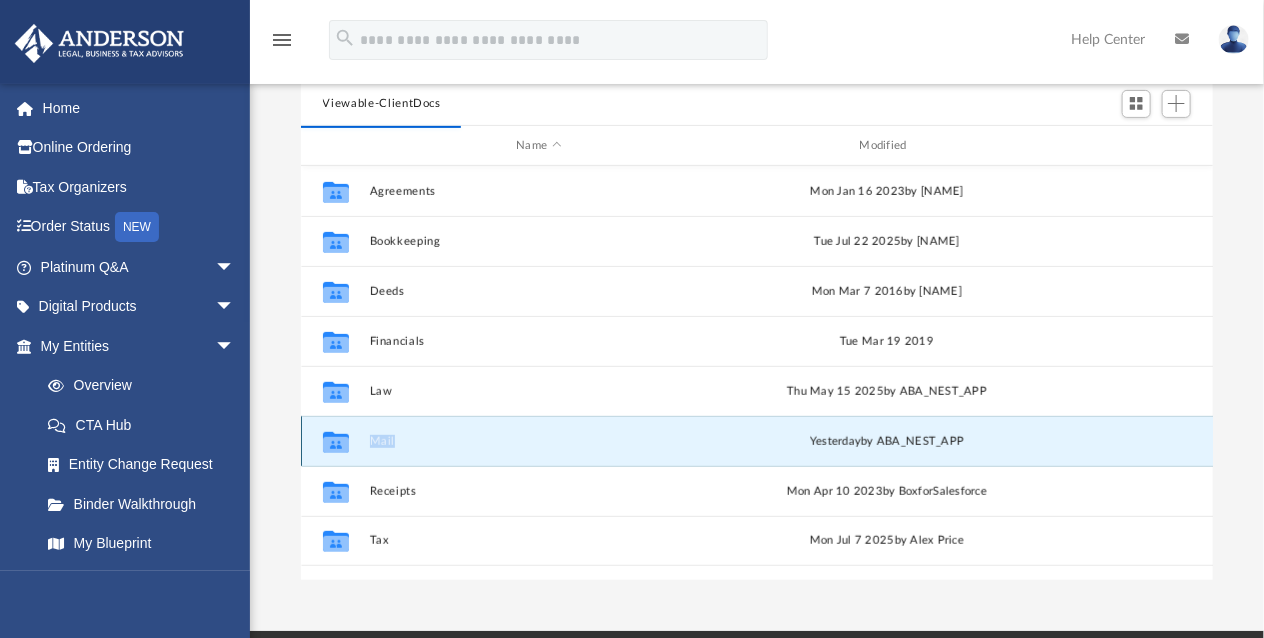 click on "Mail" at bounding box center [538, 441] 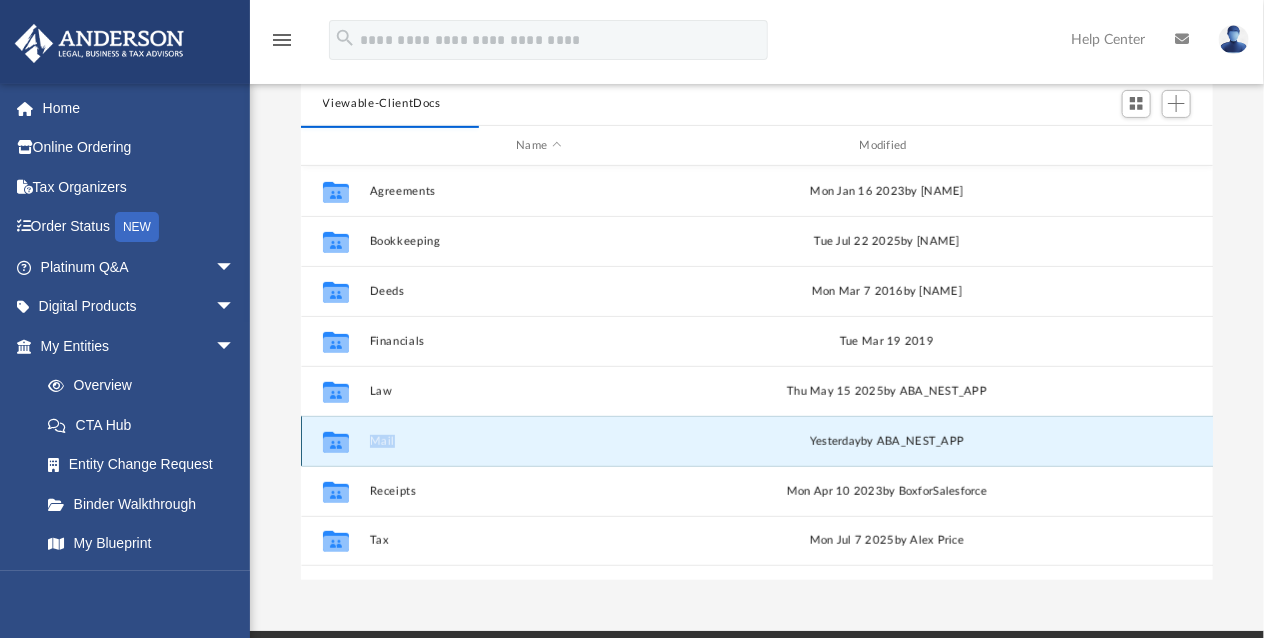 click on "Mail" at bounding box center [538, 441] 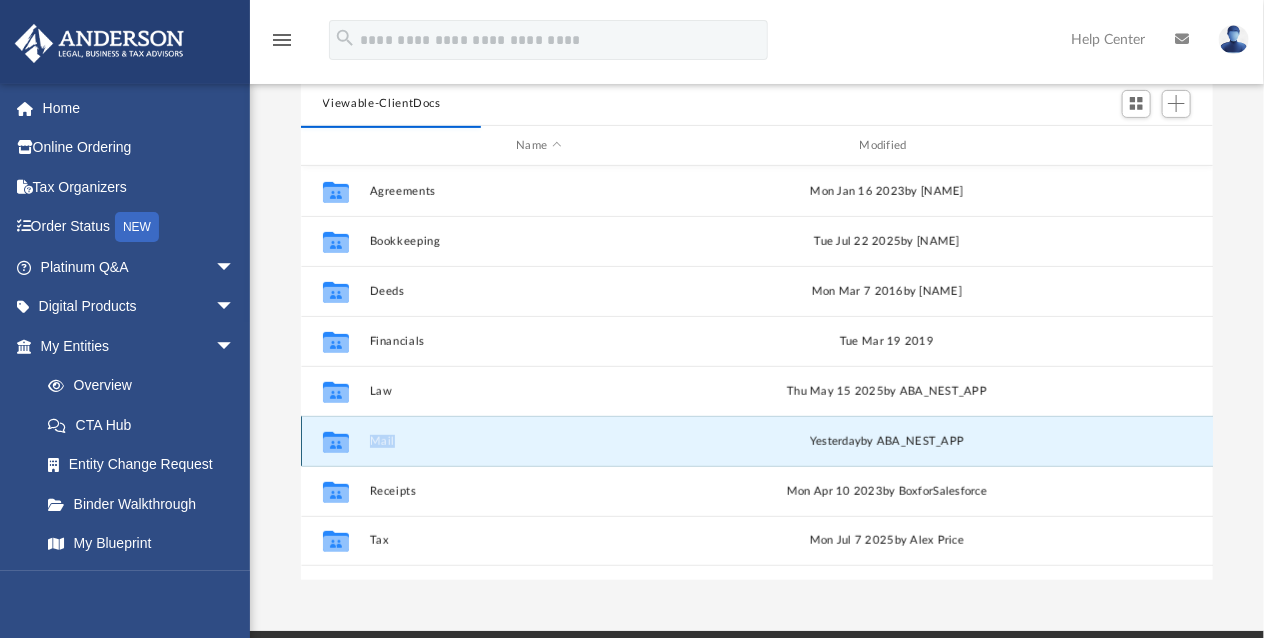 click on "Mail" at bounding box center (538, 441) 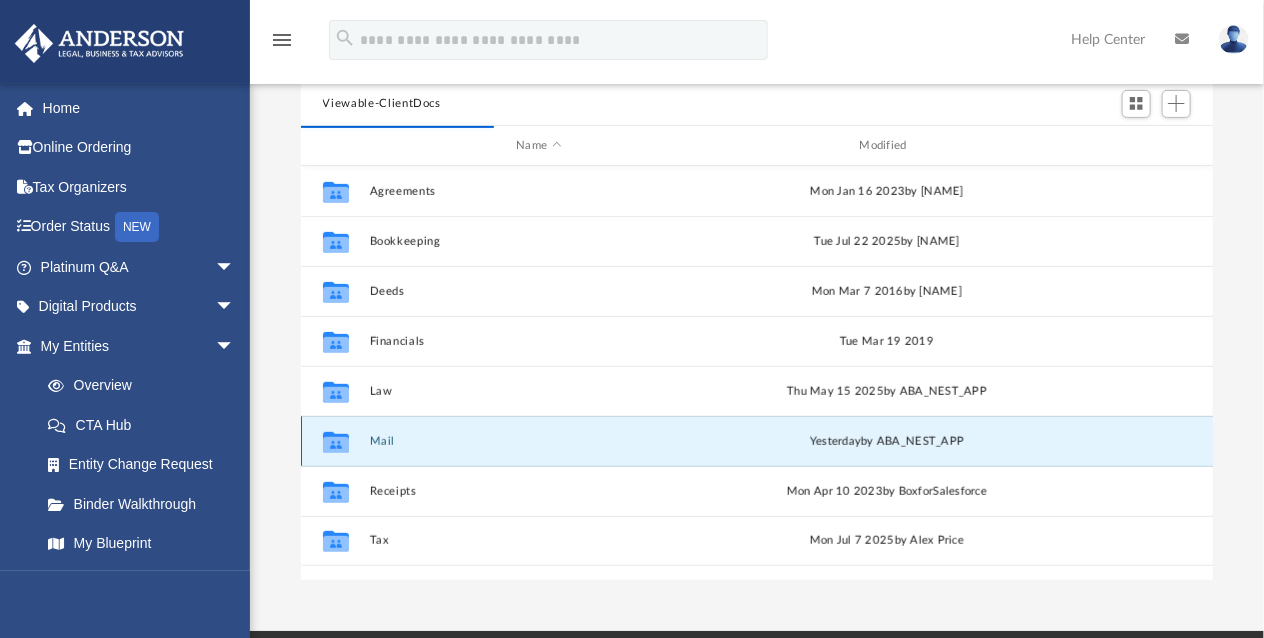 drag, startPoint x: 383, startPoint y: 438, endPoint x: 322, endPoint y: 438, distance: 61 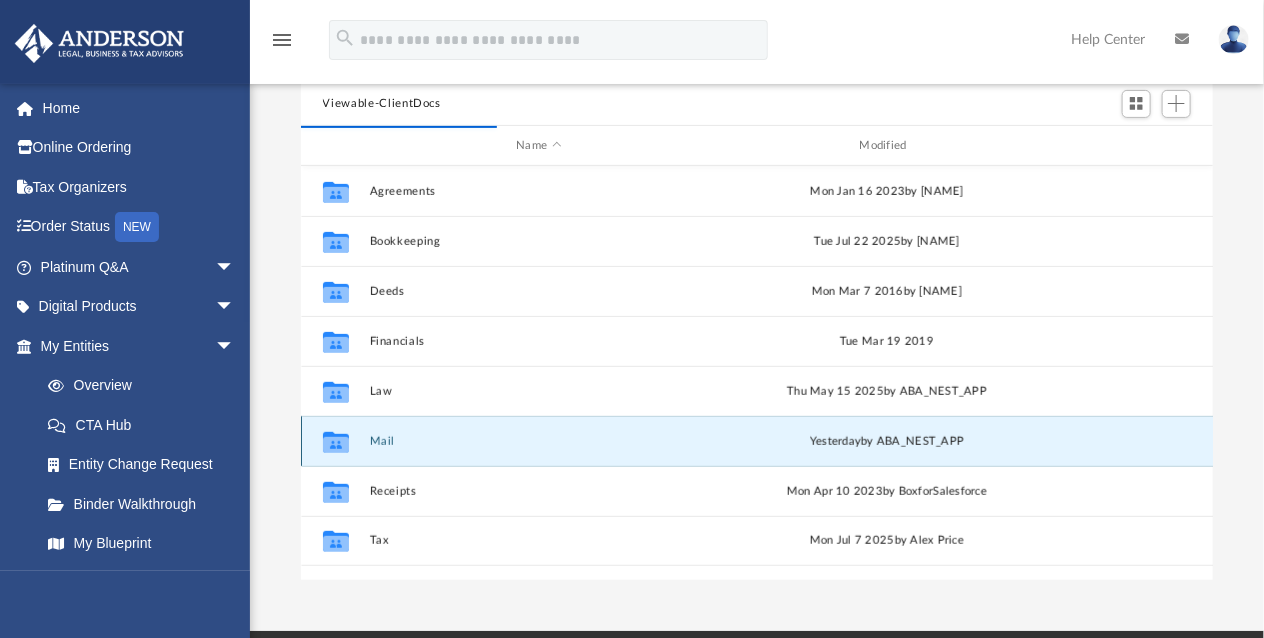 click on "Collaborated Folder" 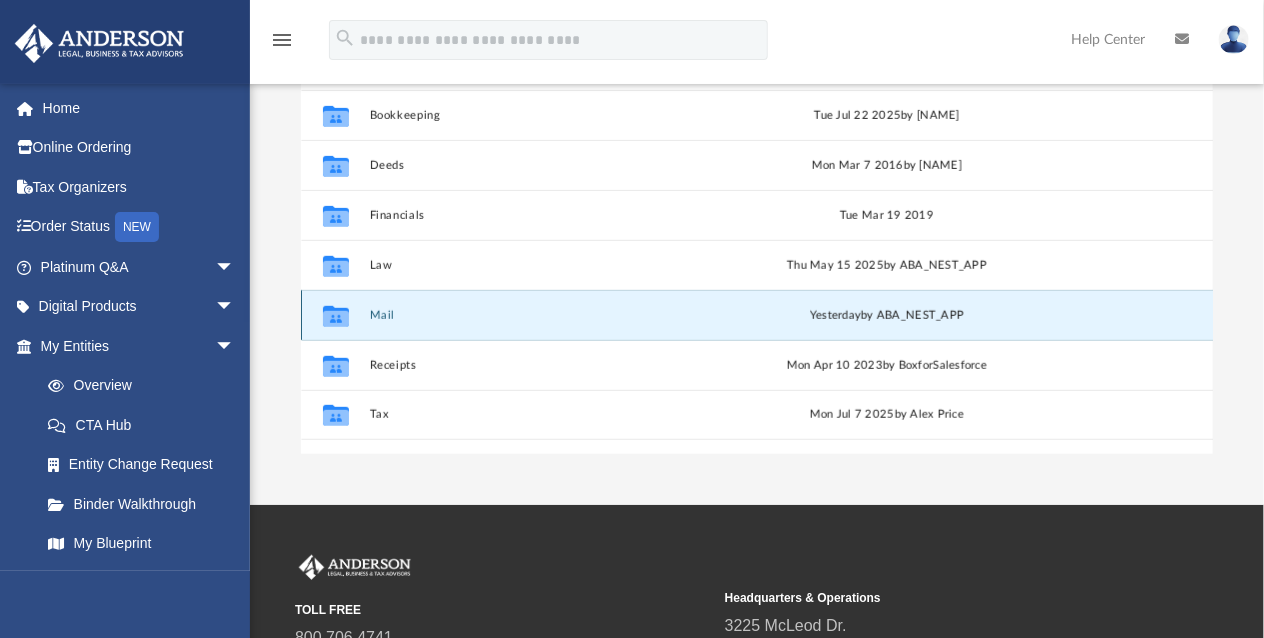 scroll, scrollTop: 334, scrollLeft: 0, axis: vertical 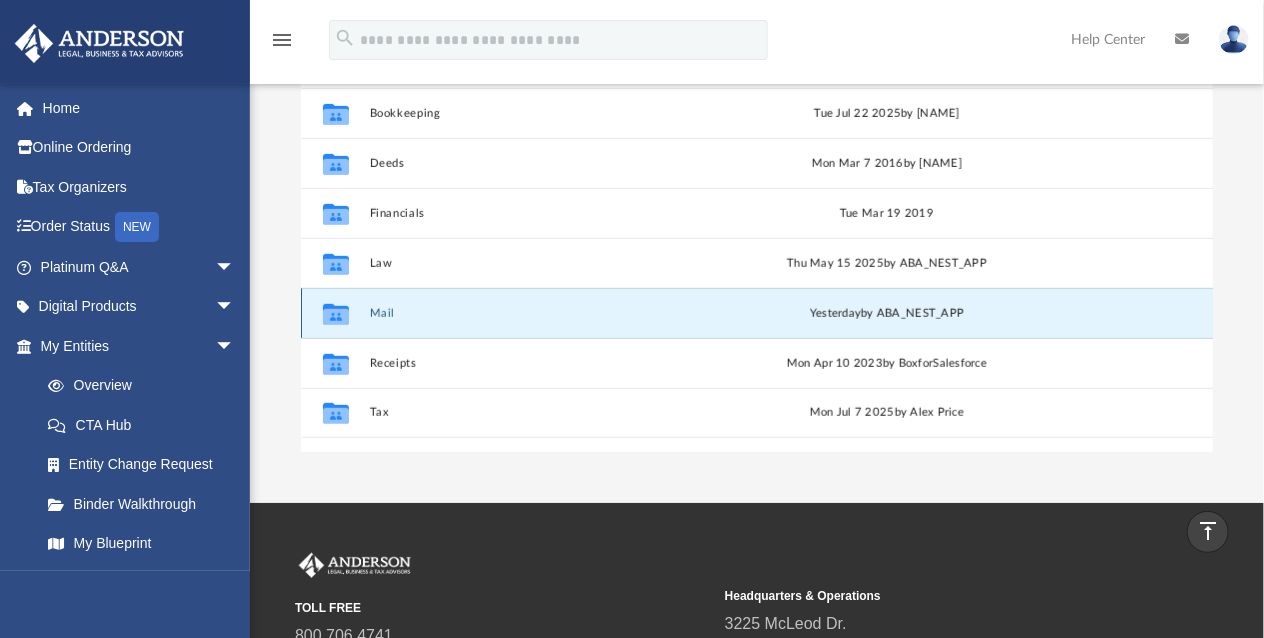 click on "Mail" at bounding box center (538, 313) 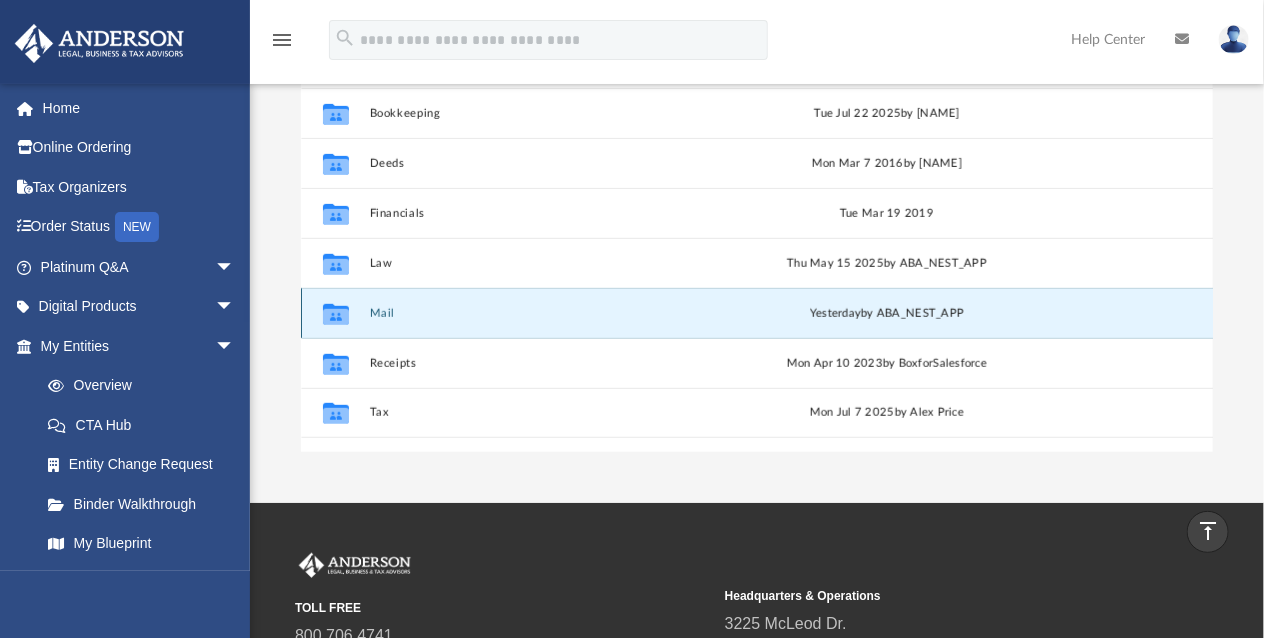 click on "Collaborated Folder" at bounding box center (335, 314) 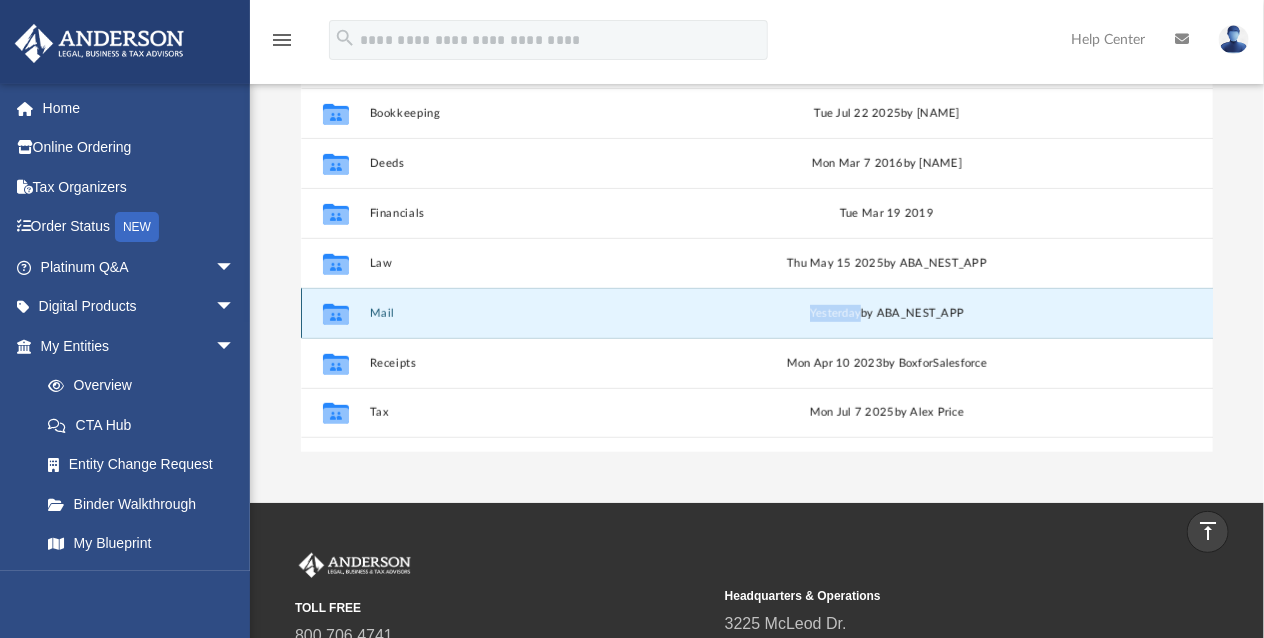 click on "yesterday" at bounding box center (834, 313) 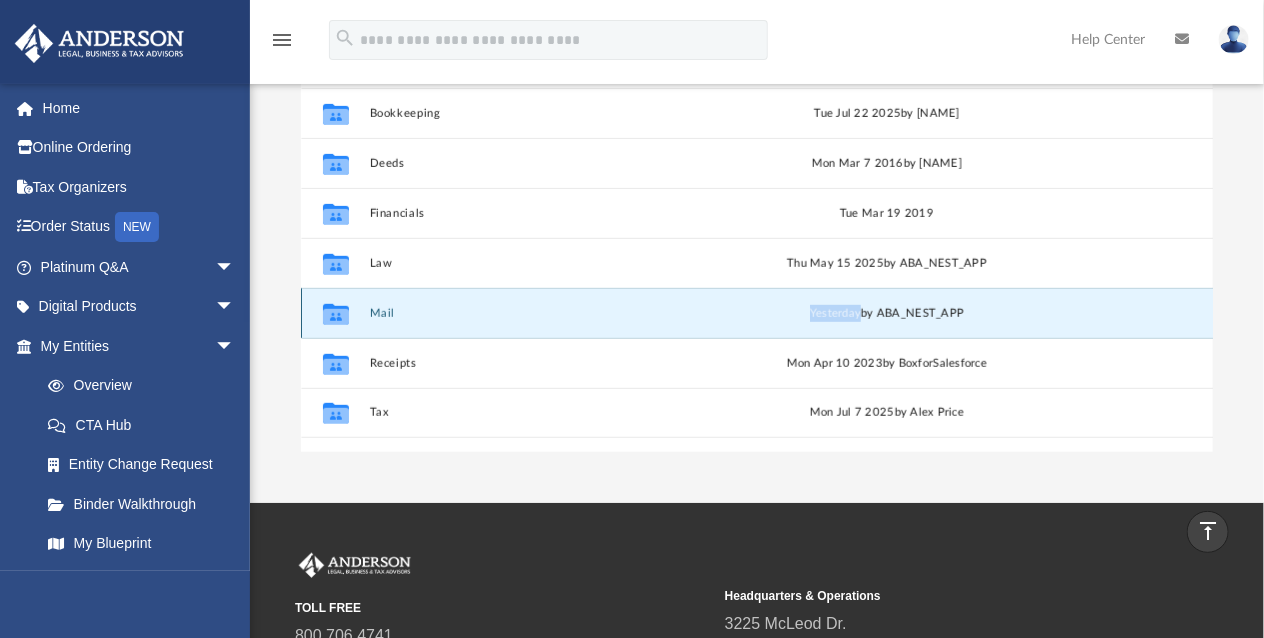 click on "Mail" at bounding box center [538, 313] 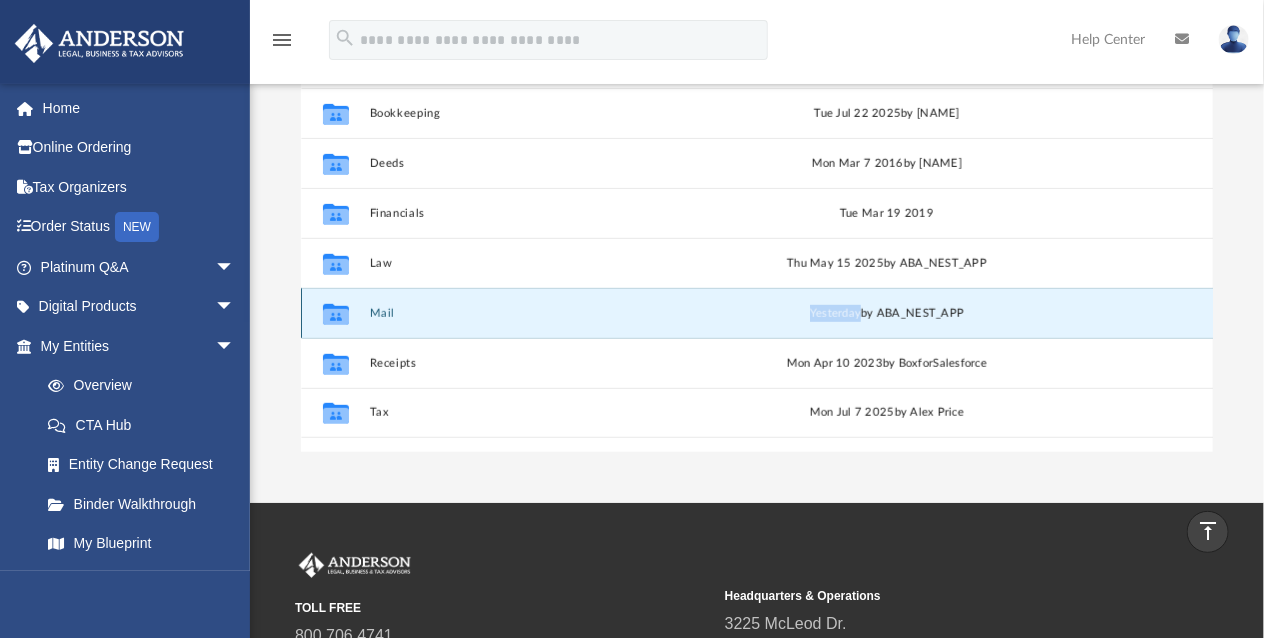 click on "Mail" at bounding box center [538, 313] 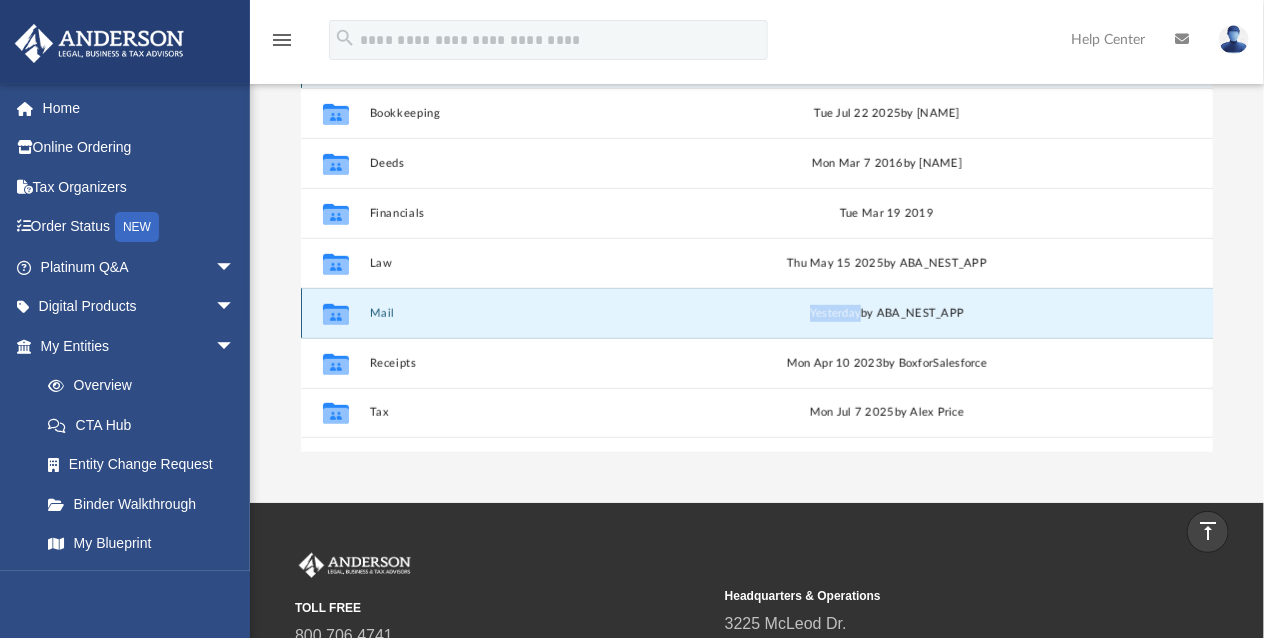 scroll, scrollTop: 378, scrollLeft: 897, axis: both 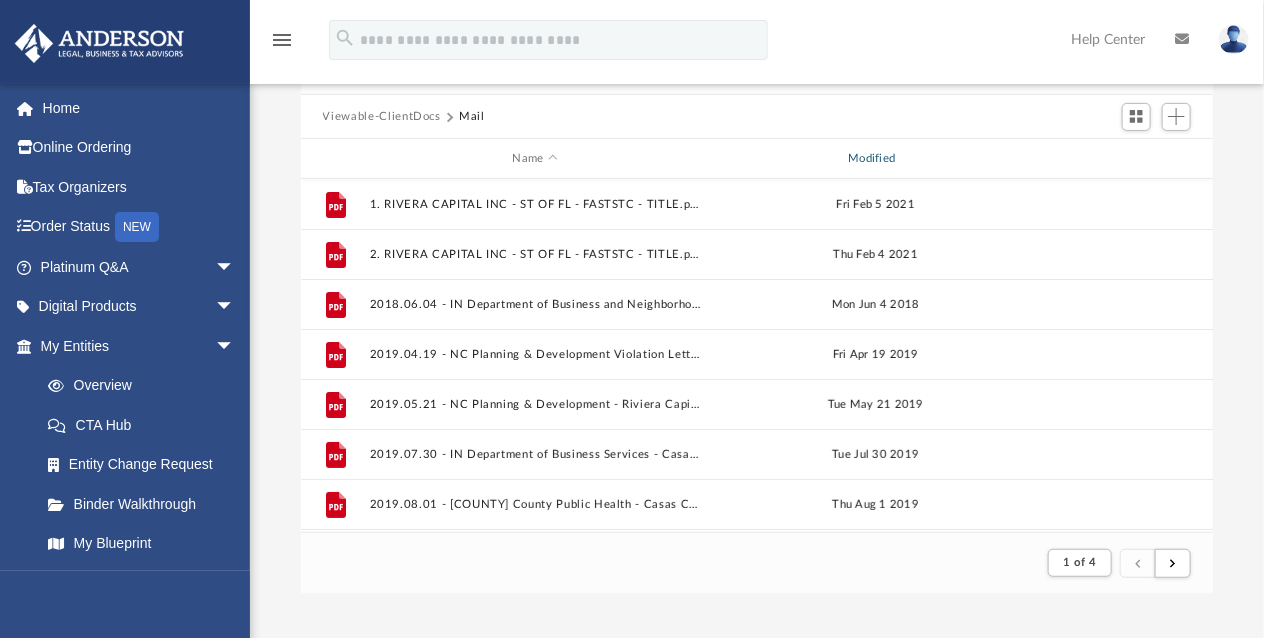 click on "Modified" at bounding box center [875, 159] 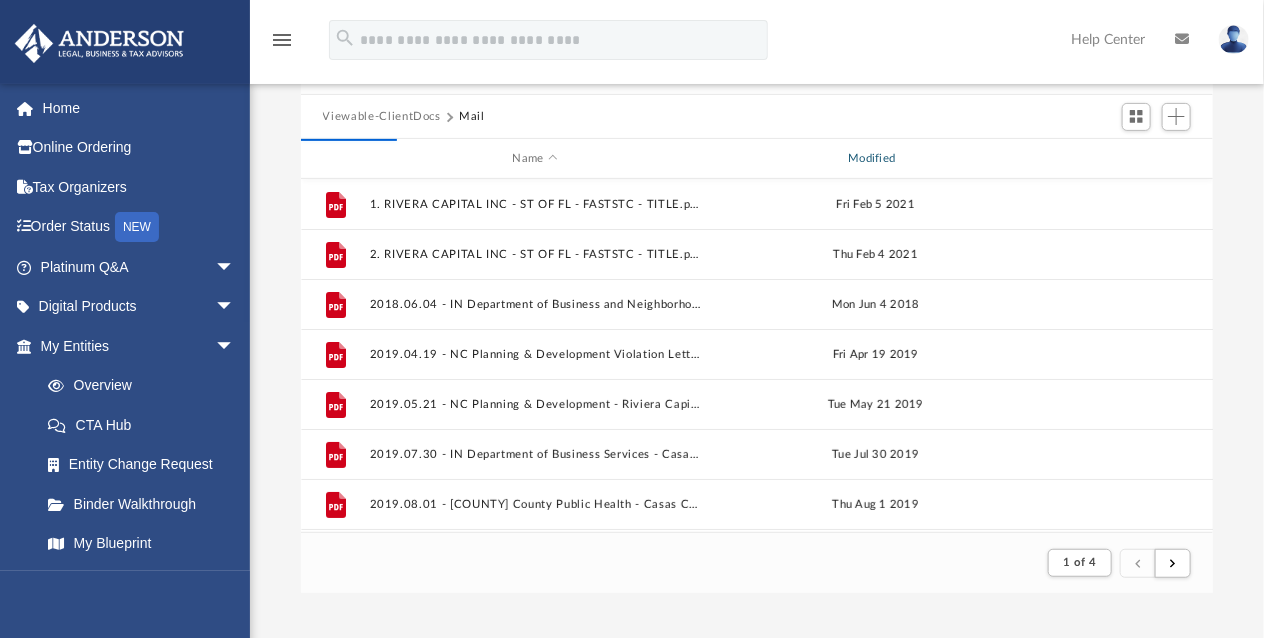 click on "Modified" at bounding box center [875, 159] 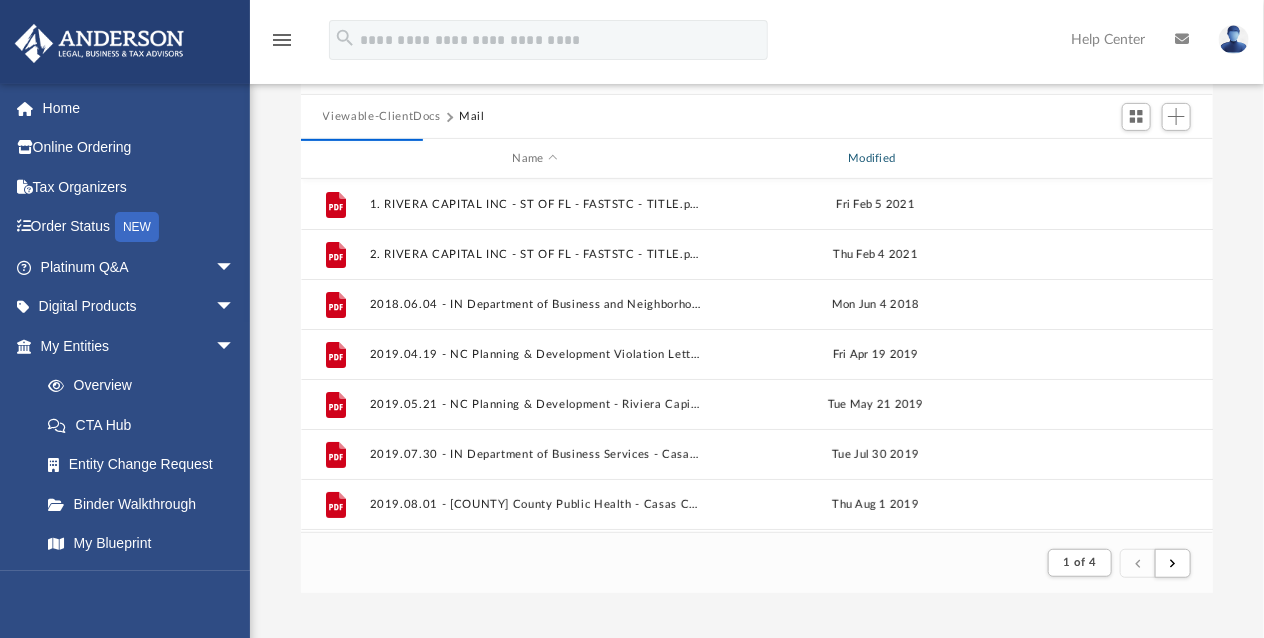 click on "Modified" at bounding box center (875, 159) 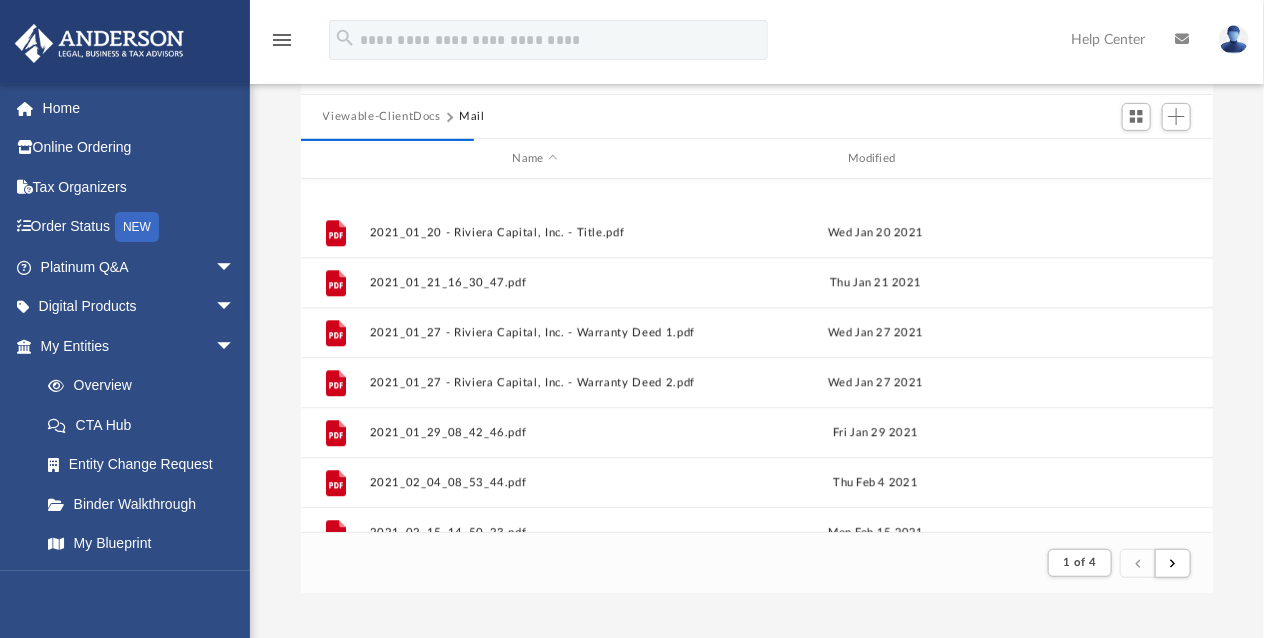 scroll, scrollTop: 2146, scrollLeft: 0, axis: vertical 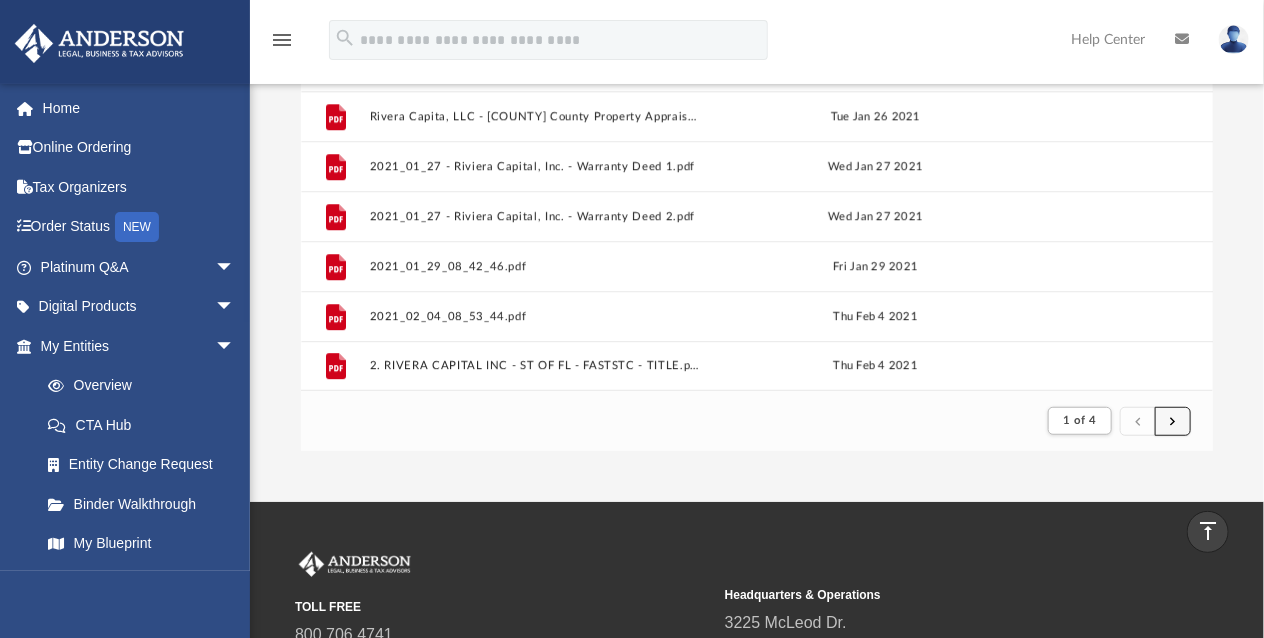 click at bounding box center [1173, 420] 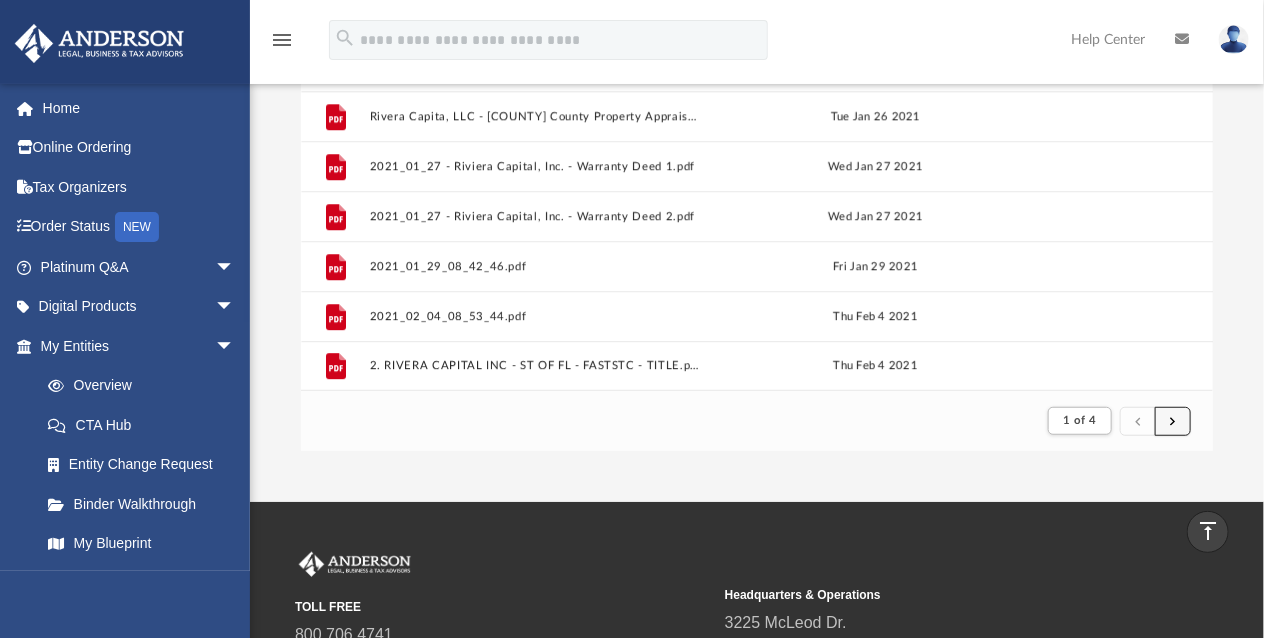click at bounding box center (1173, 420) 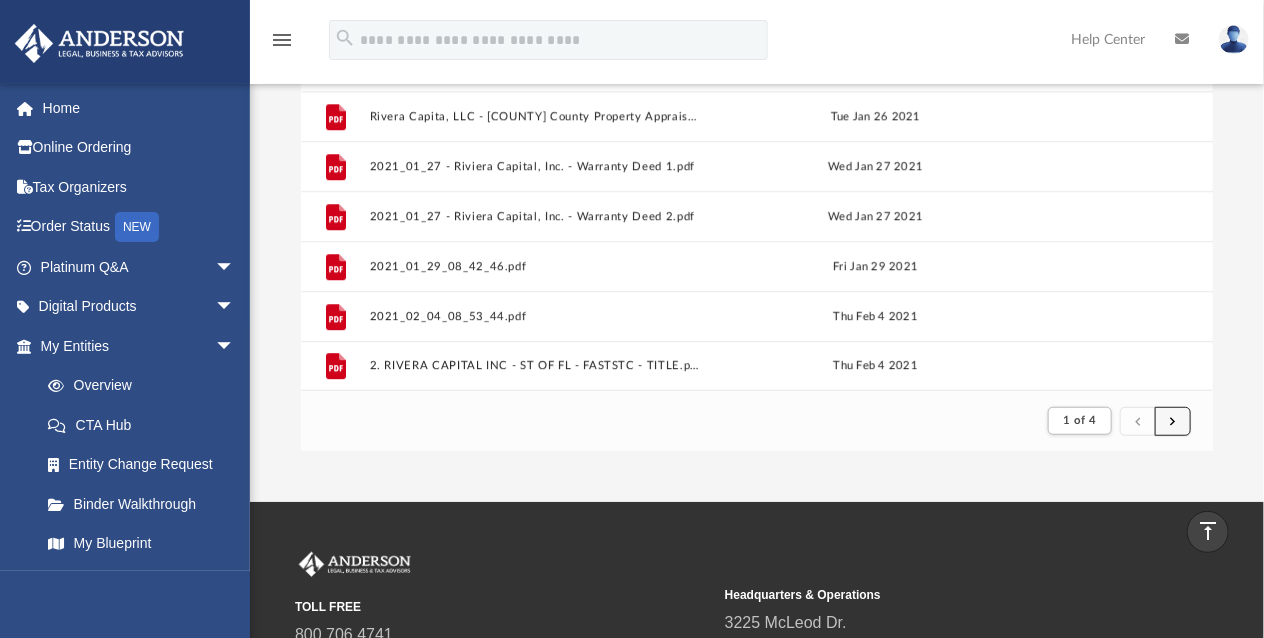 click at bounding box center [1173, 421] 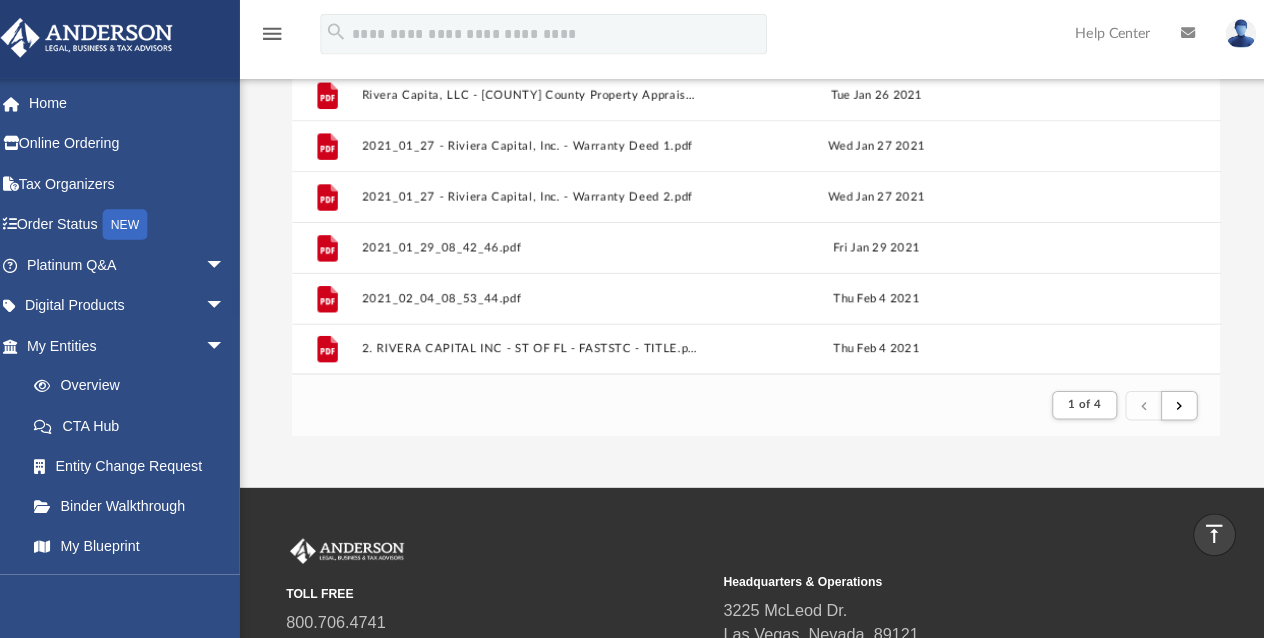 scroll, scrollTop: 351, scrollLeft: 0, axis: vertical 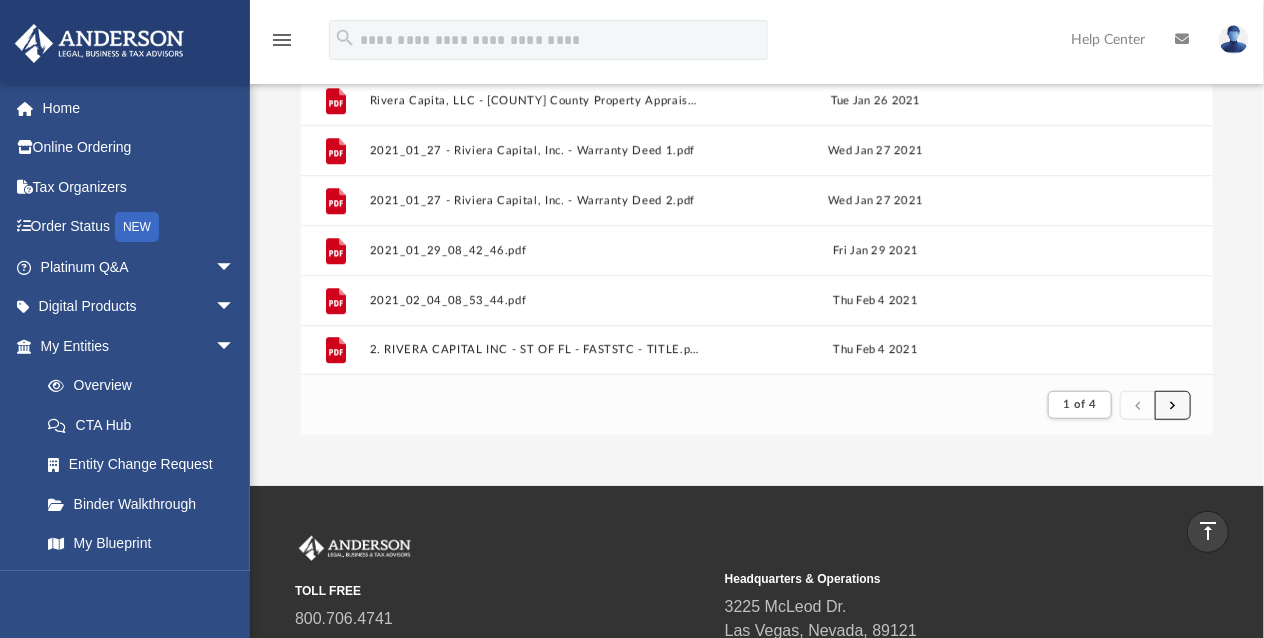 click at bounding box center [1173, 404] 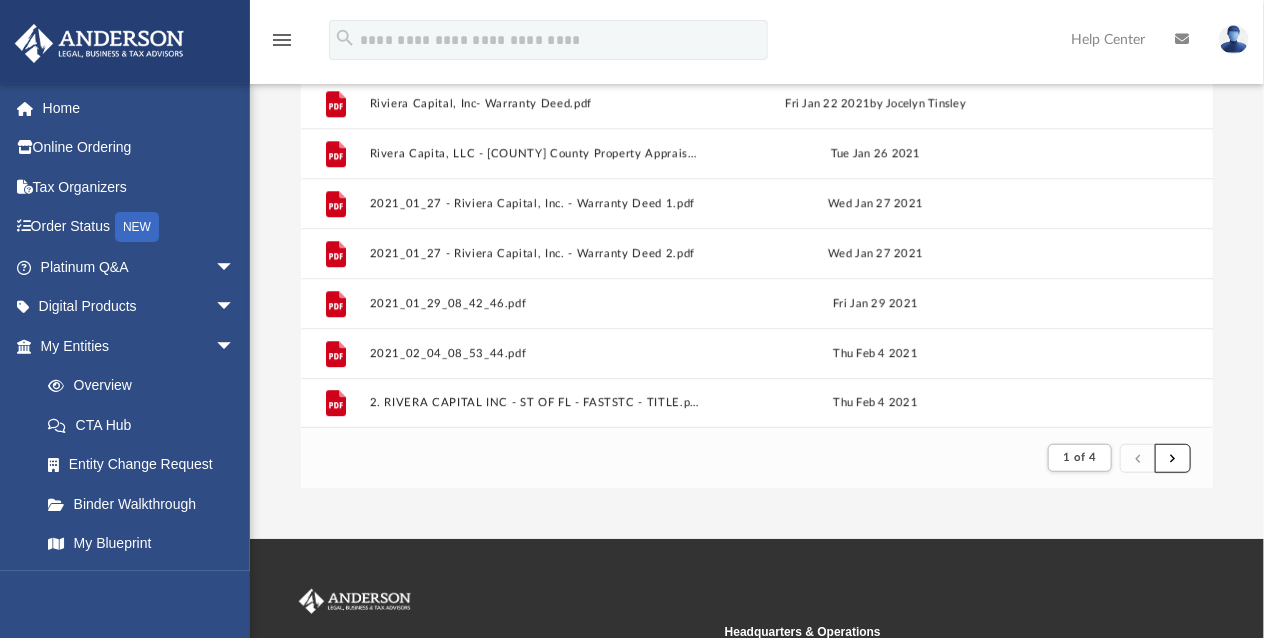 scroll, scrollTop: 306, scrollLeft: 0, axis: vertical 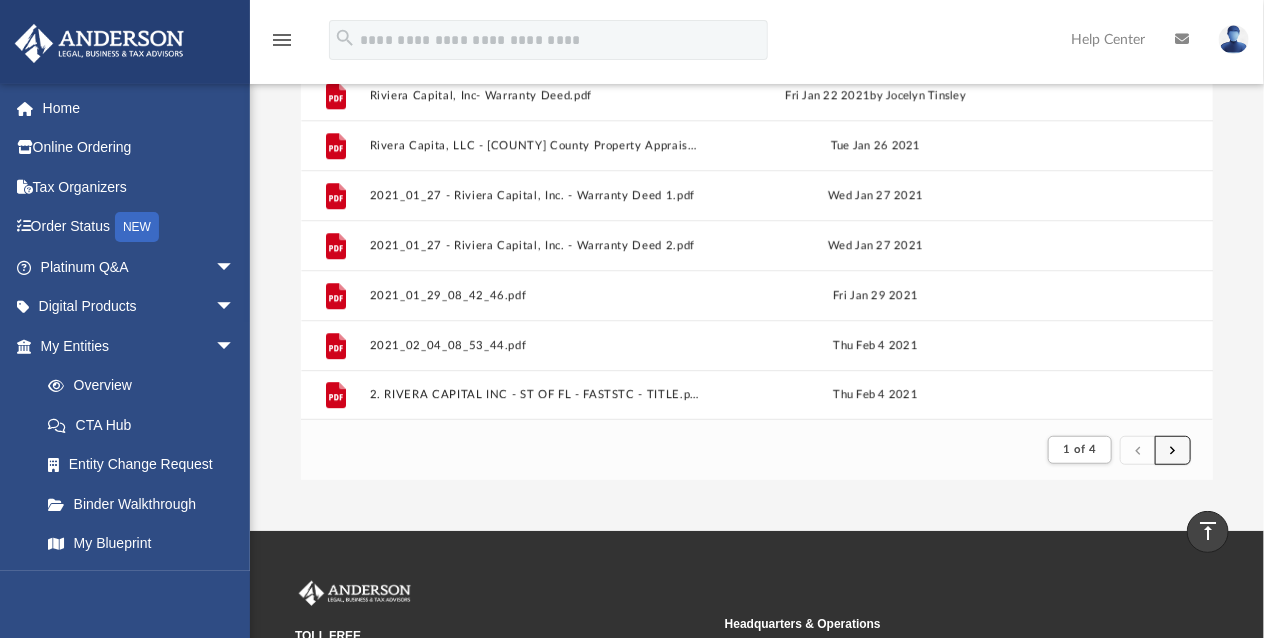 click at bounding box center [1173, 450] 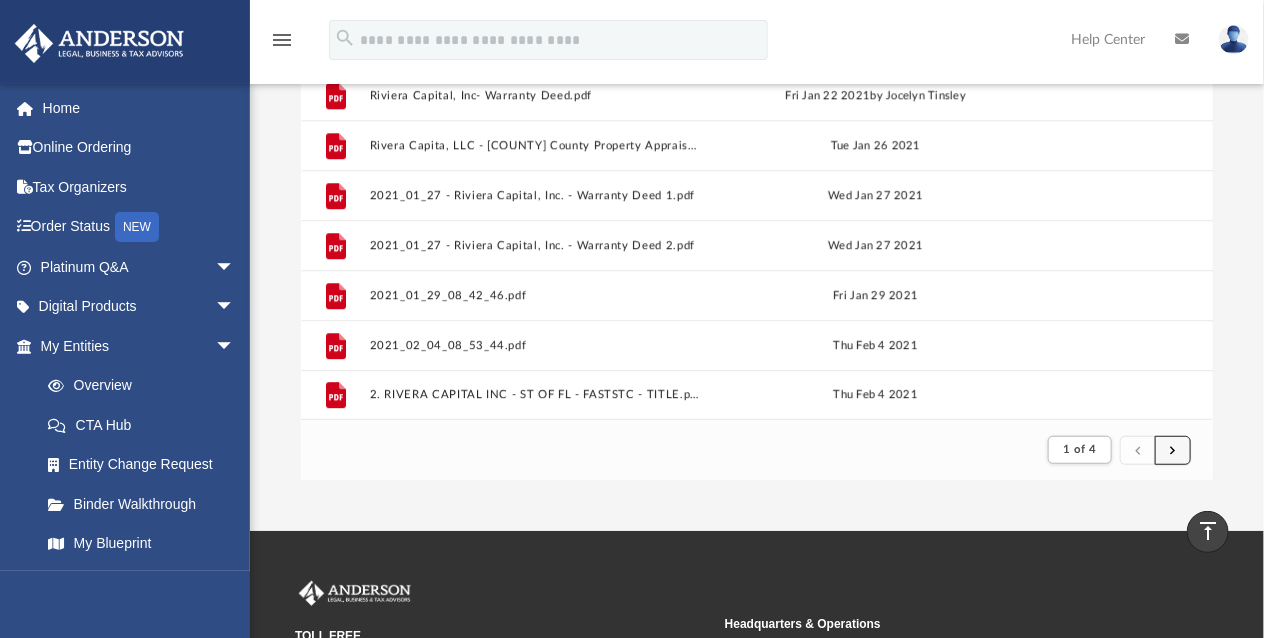 click at bounding box center [1173, 450] 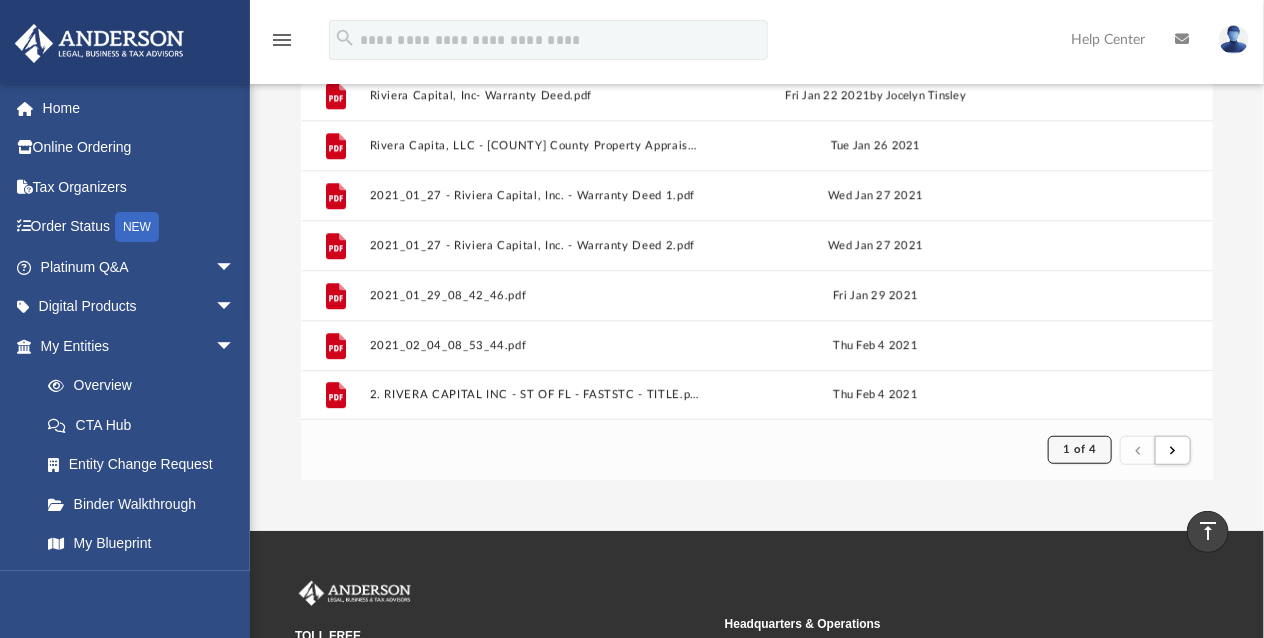 click on "1 of 4" at bounding box center (1079, 449) 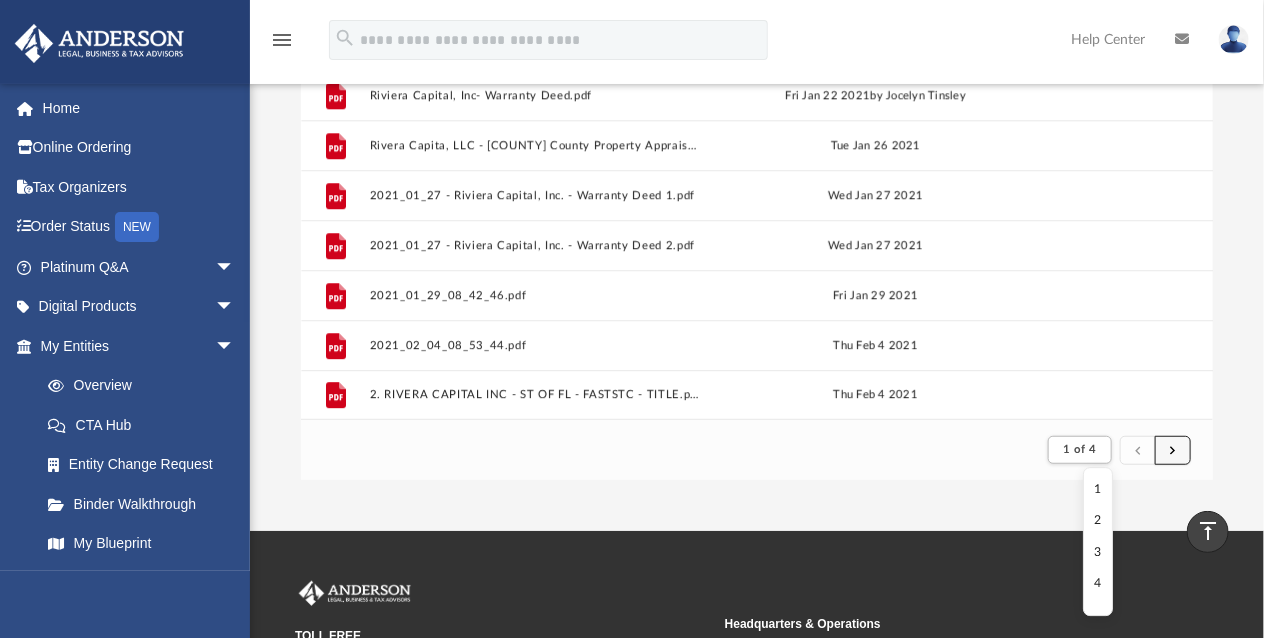 click at bounding box center (1173, 450) 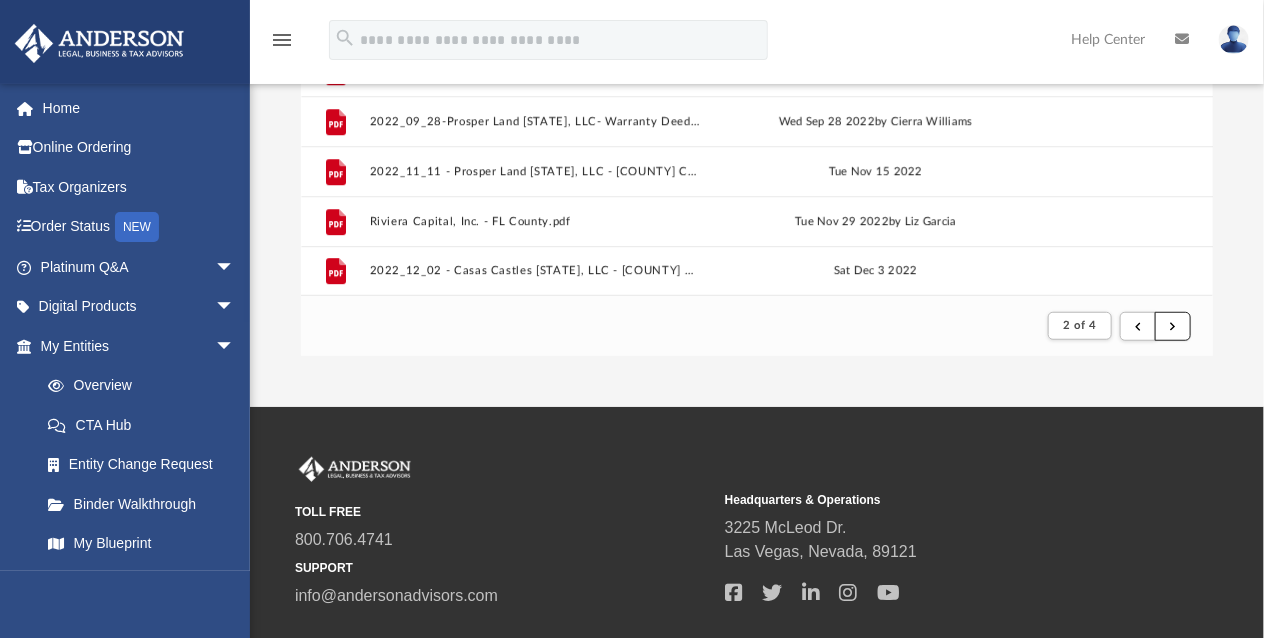 scroll, scrollTop: 426, scrollLeft: 0, axis: vertical 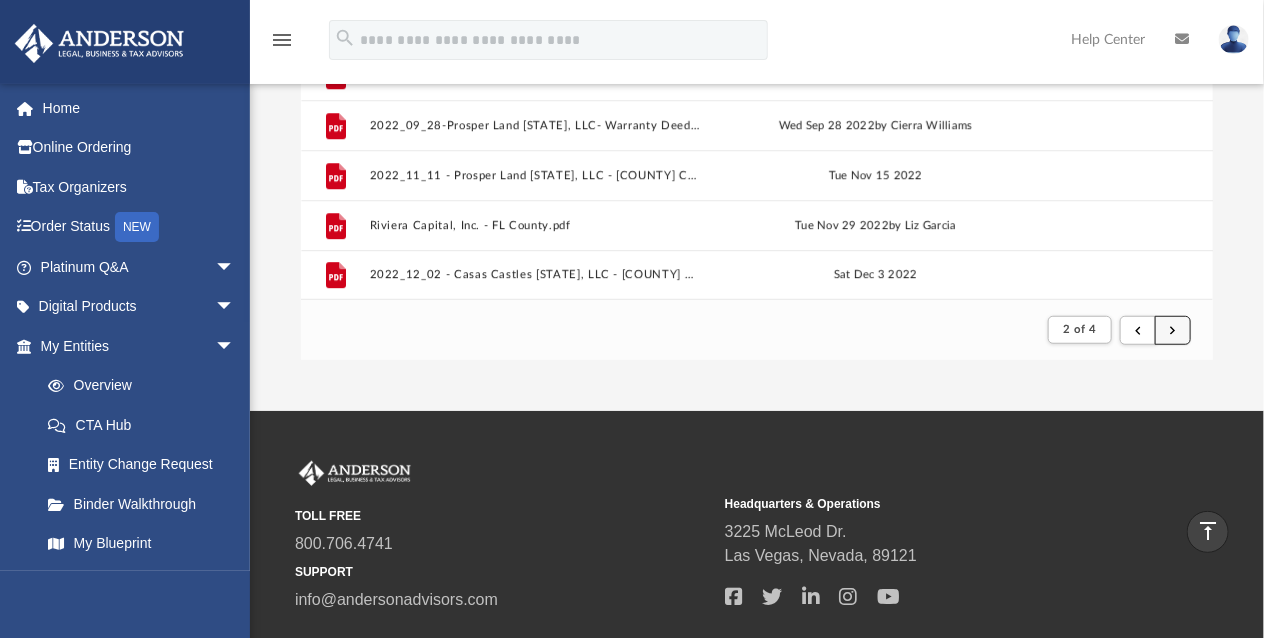 click at bounding box center [1173, 330] 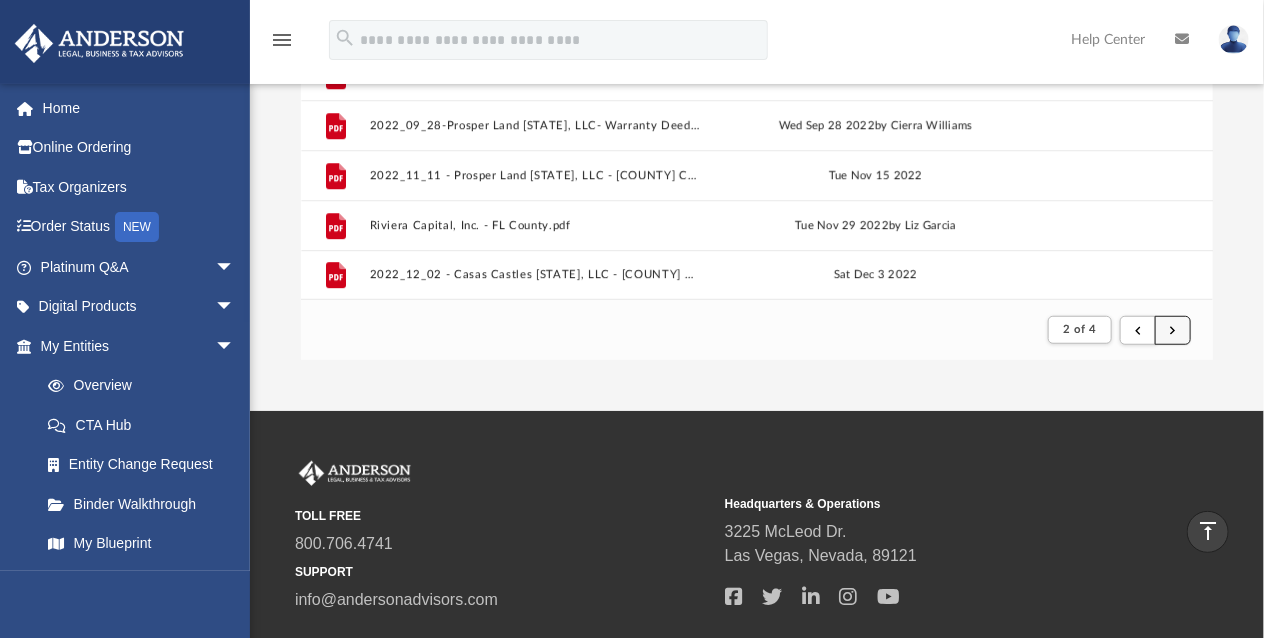 click at bounding box center (1173, 330) 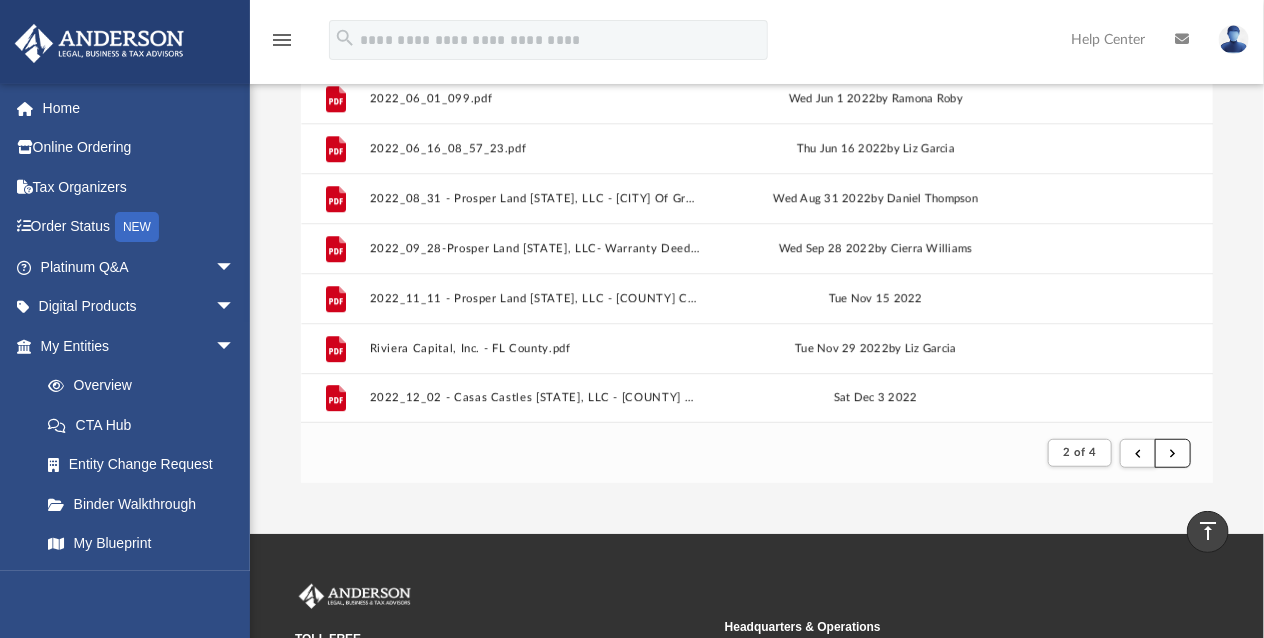 scroll, scrollTop: 369, scrollLeft: 0, axis: vertical 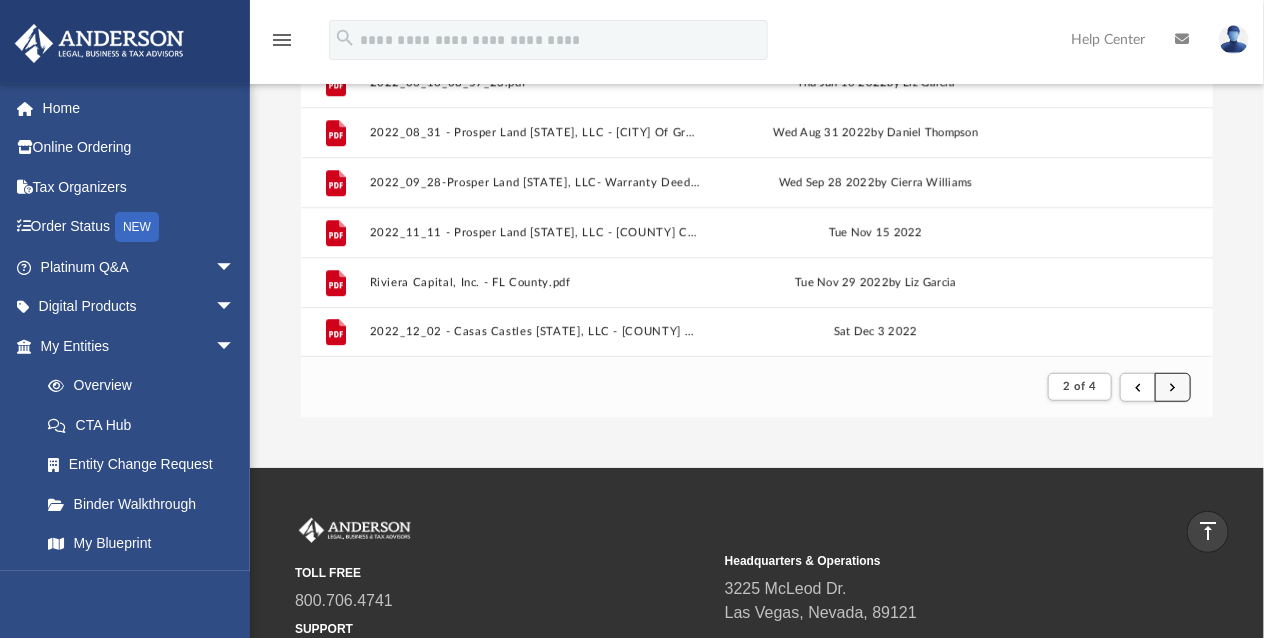 click at bounding box center [1173, 387] 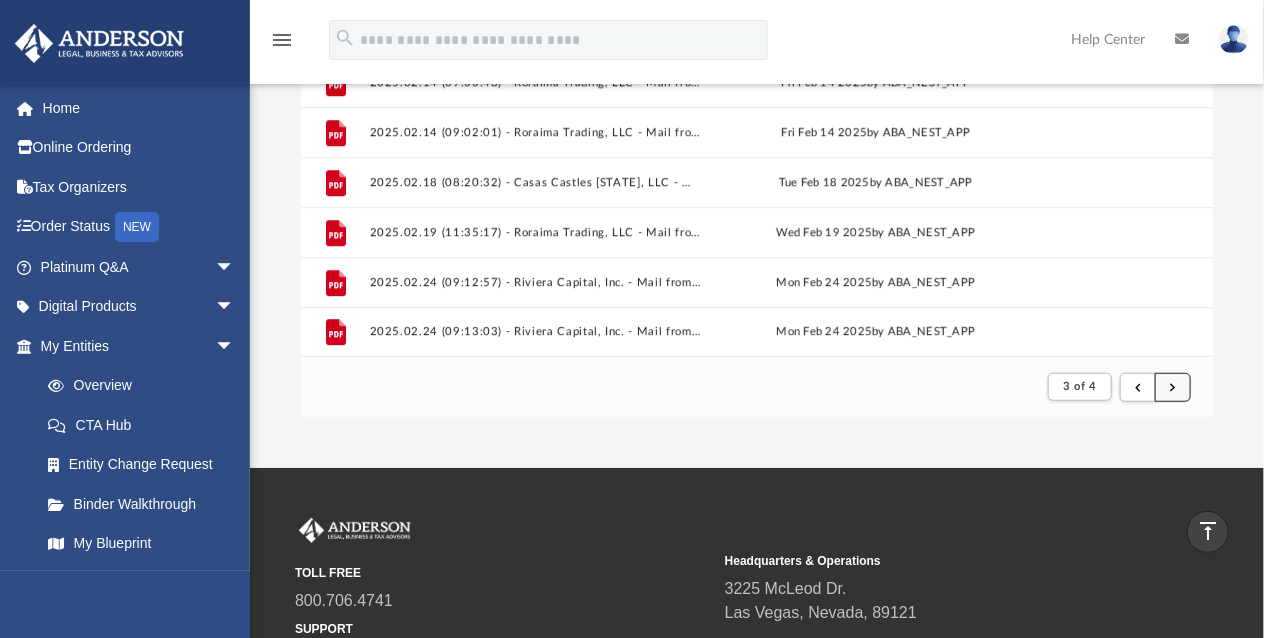 click at bounding box center [1173, 387] 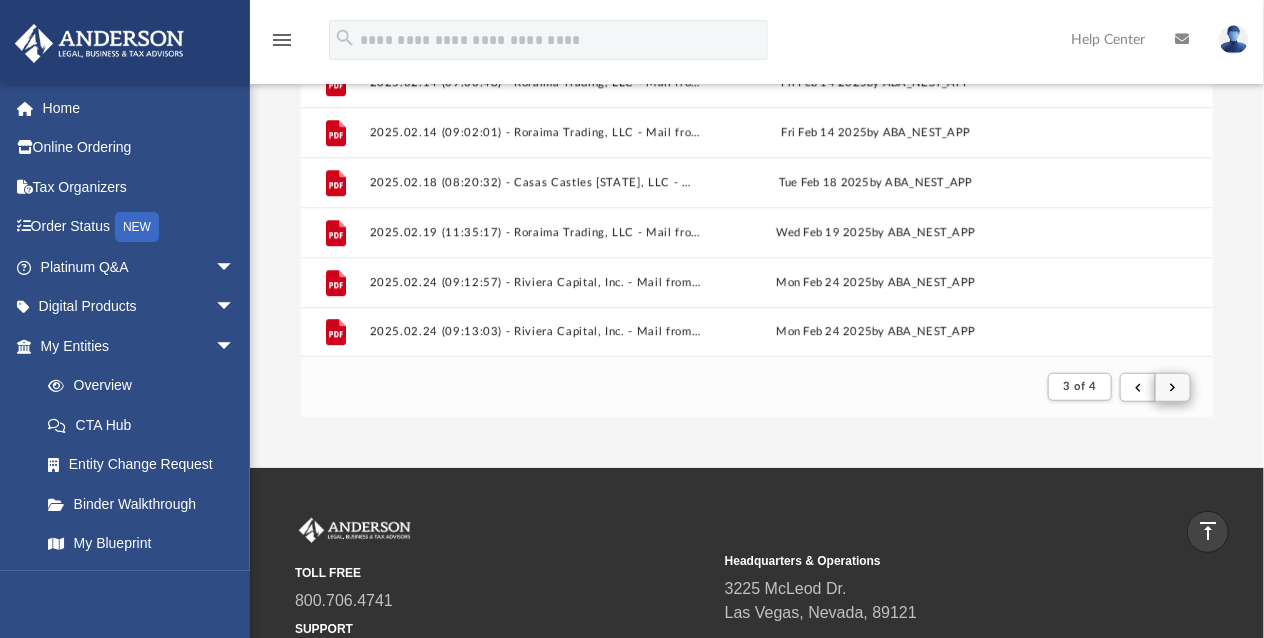 scroll, scrollTop: 0, scrollLeft: 0, axis: both 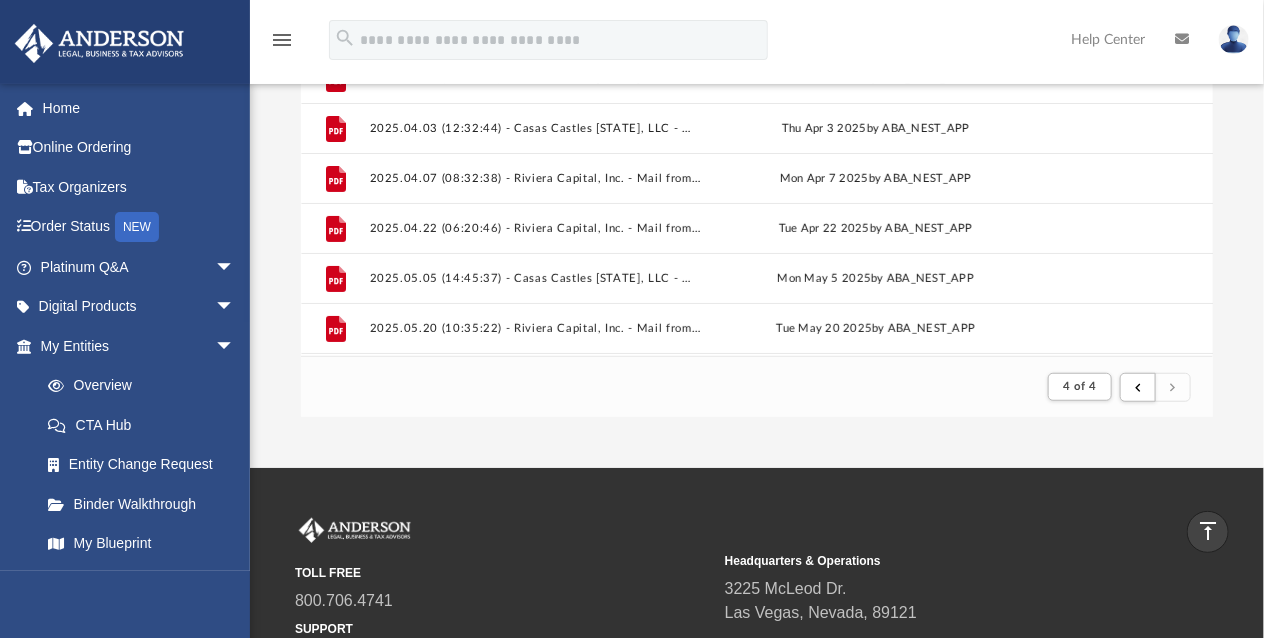 click at bounding box center (1173, 386) 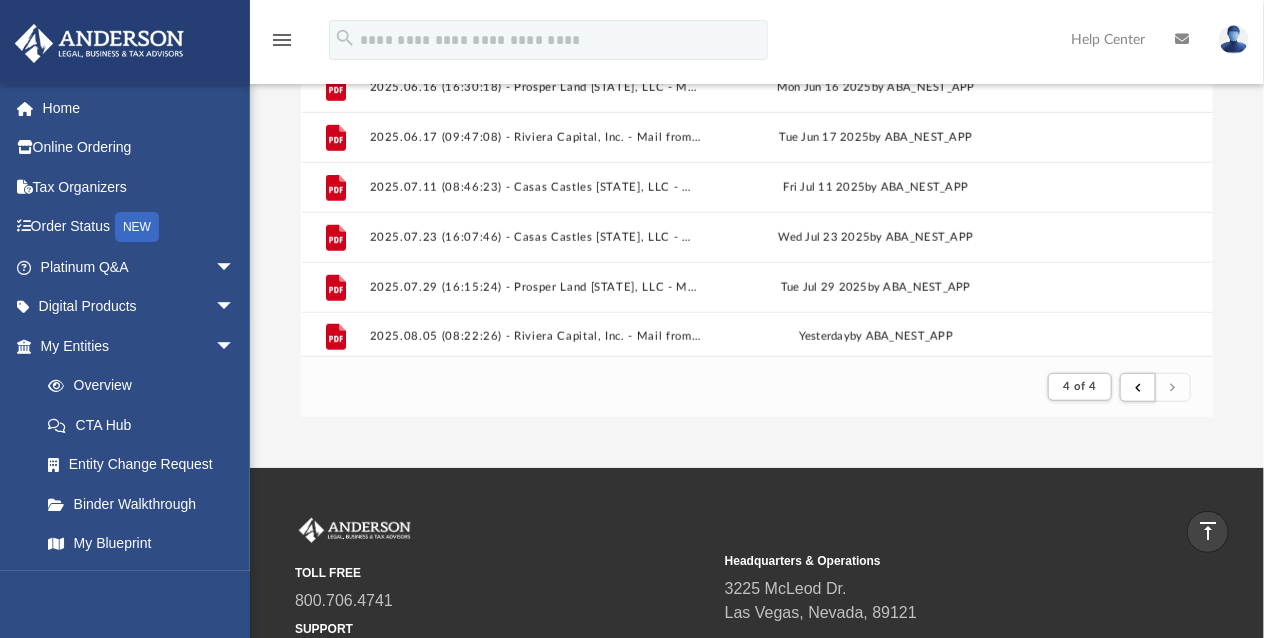 scroll, scrollTop: 596, scrollLeft: 0, axis: vertical 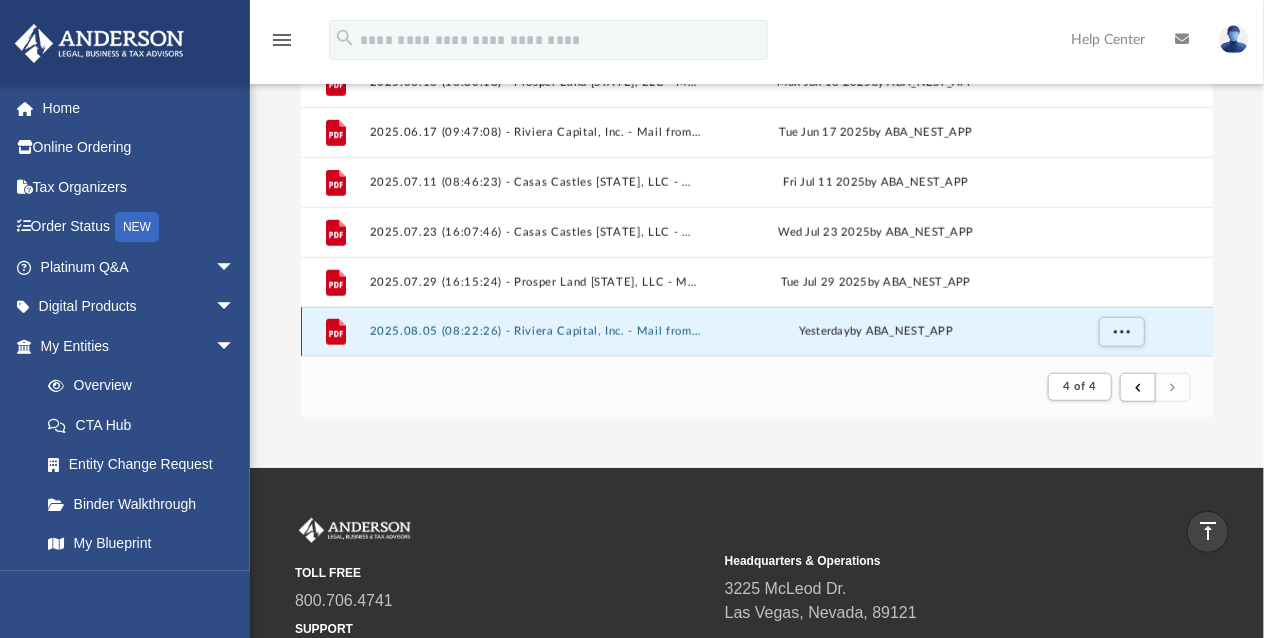 click on "2025.08.05 (08:22:26) - Riviera Capital, Inc. - Mail from Ms. [LASTNAME].pdf" at bounding box center [535, 331] 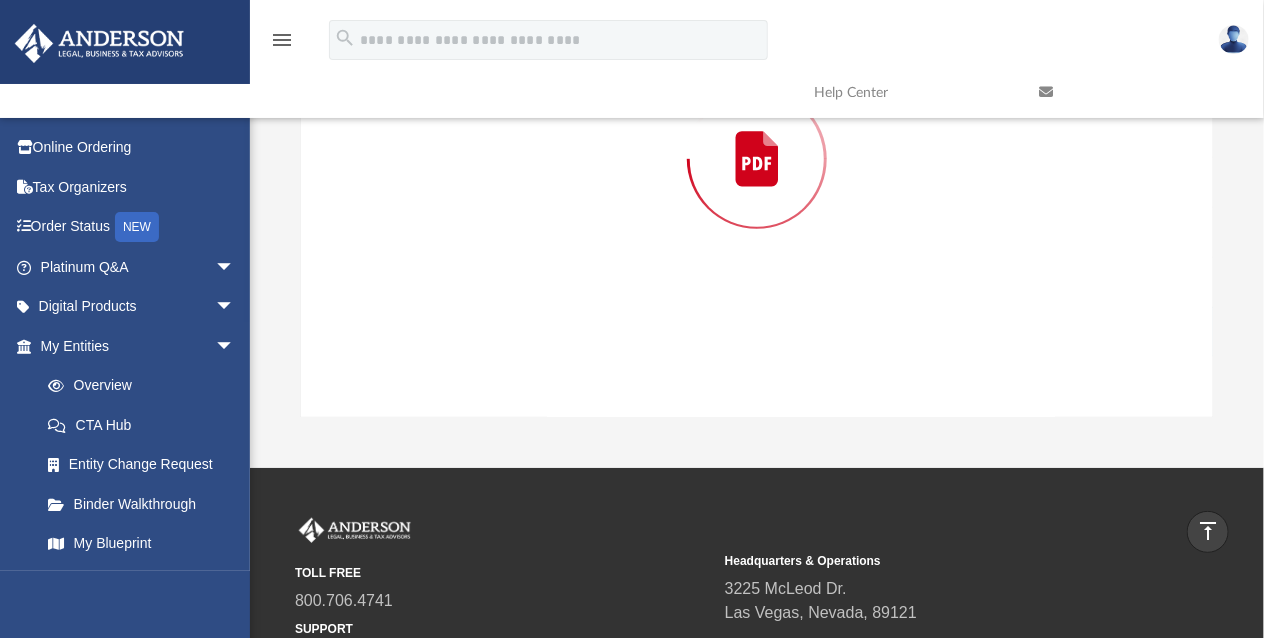 scroll, scrollTop: 217, scrollLeft: 0, axis: vertical 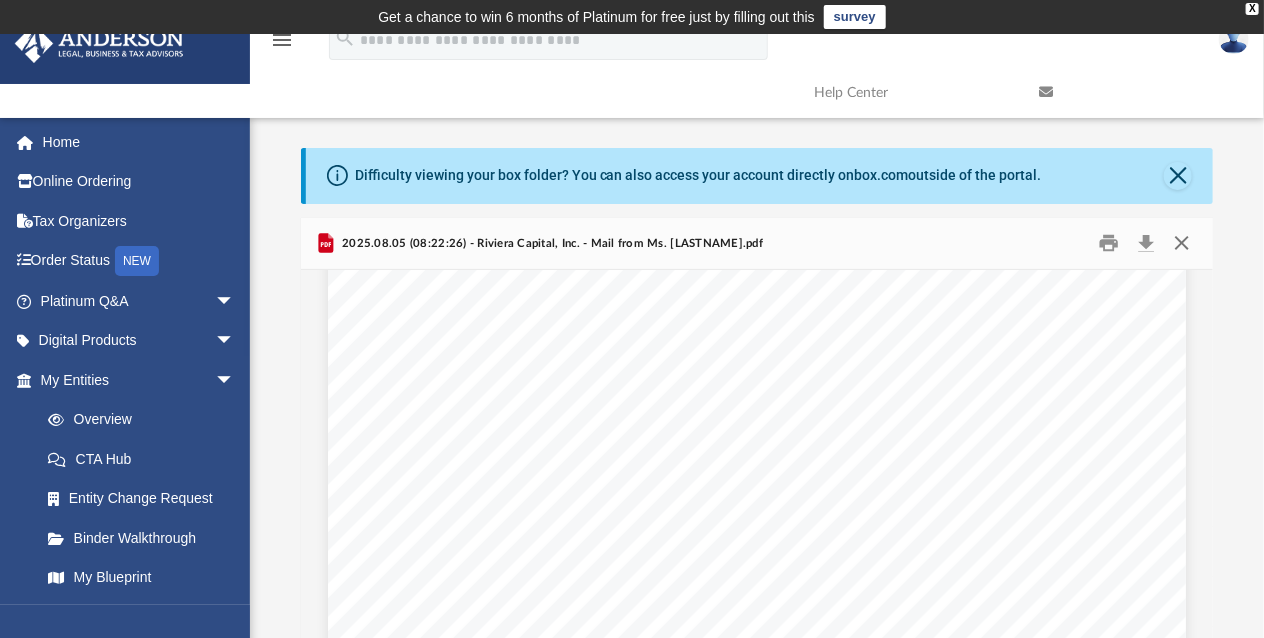 click at bounding box center (1182, 243) 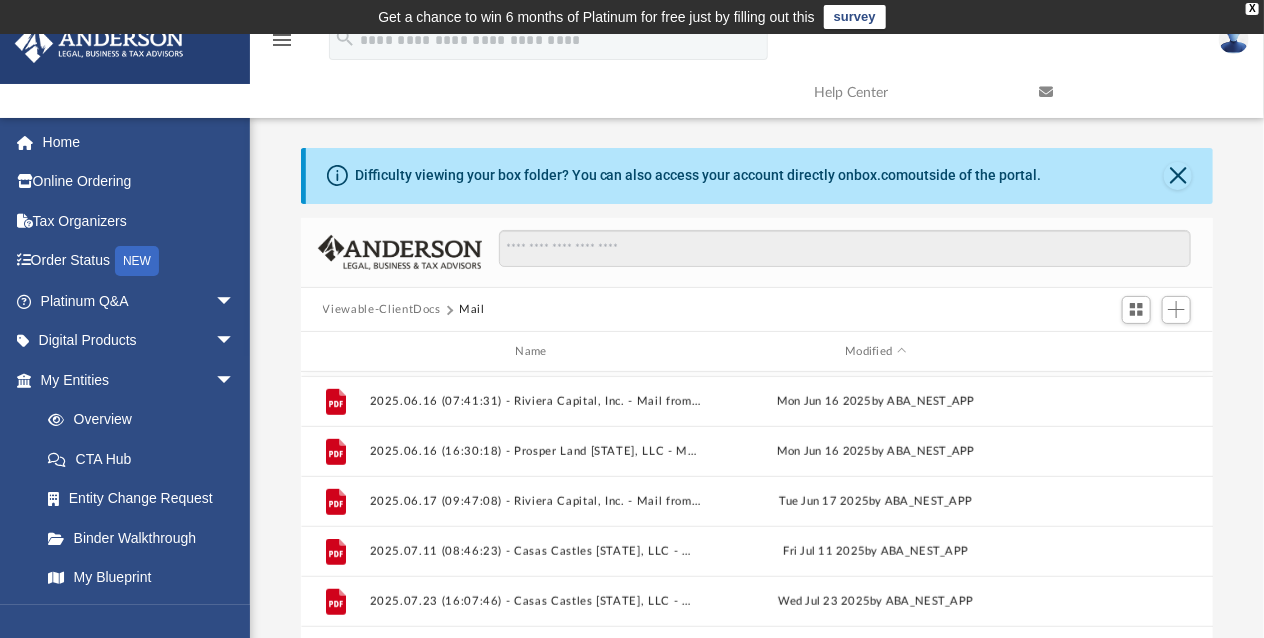 scroll, scrollTop: 380, scrollLeft: 0, axis: vertical 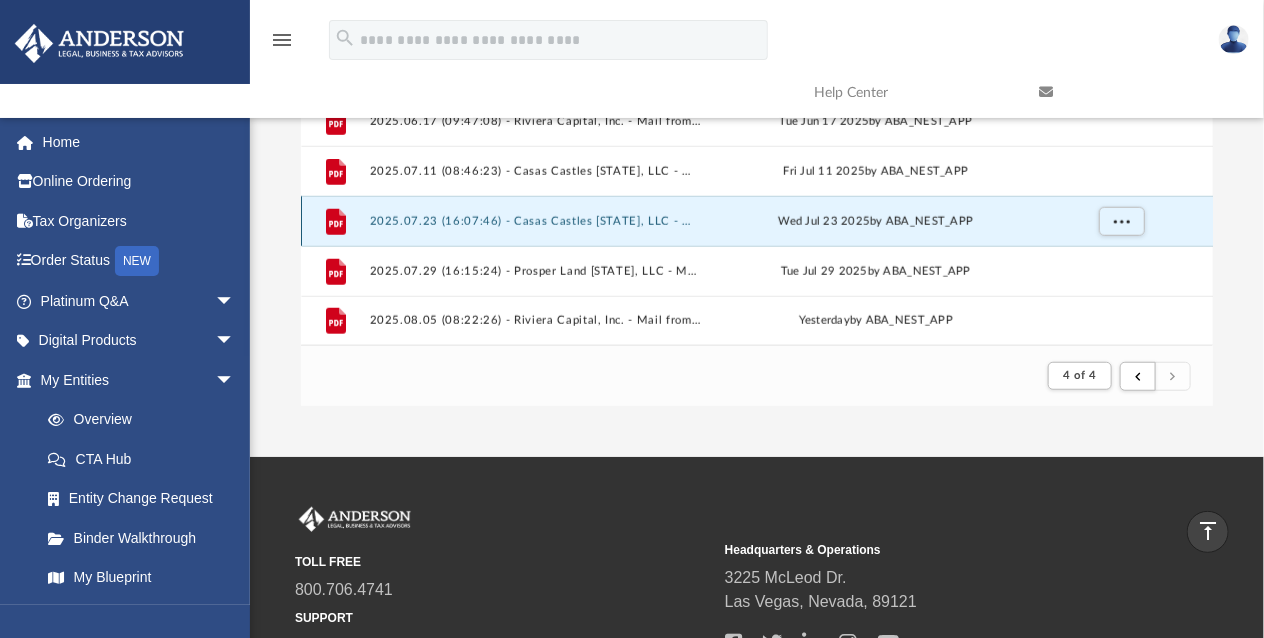 click on "2025.07.23 (16:07:46) - Casas Castles [STATE], LLC - Mail from [NAME].pdf" at bounding box center (535, 221) 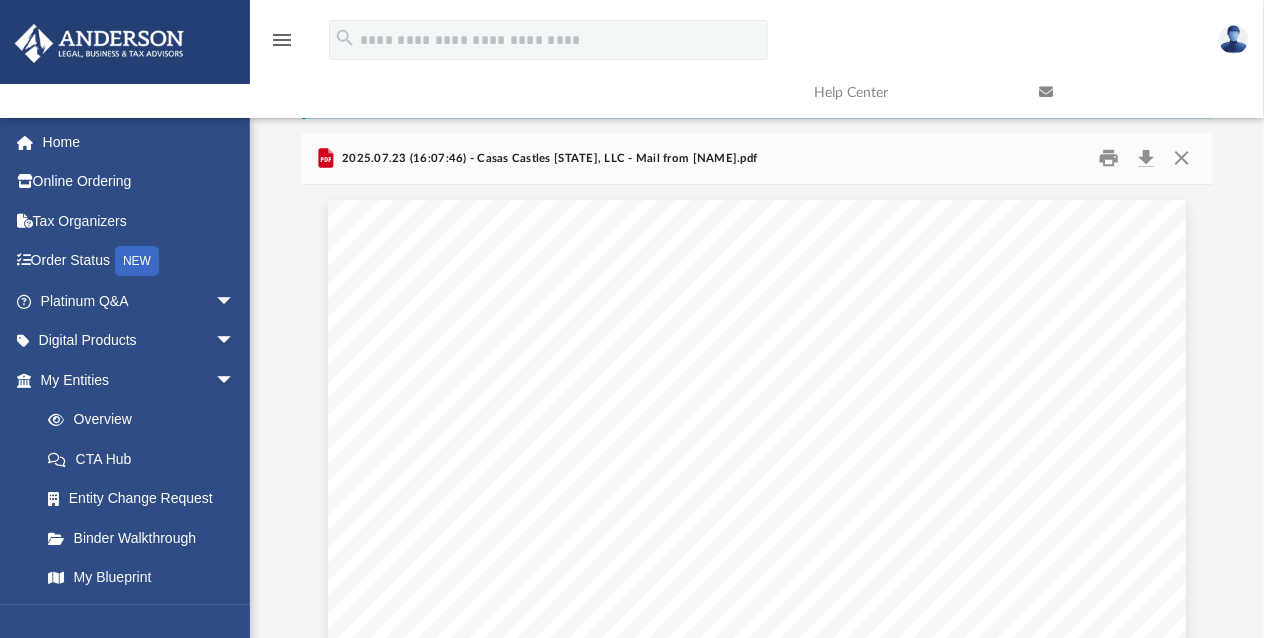 scroll, scrollTop: 55, scrollLeft: 0, axis: vertical 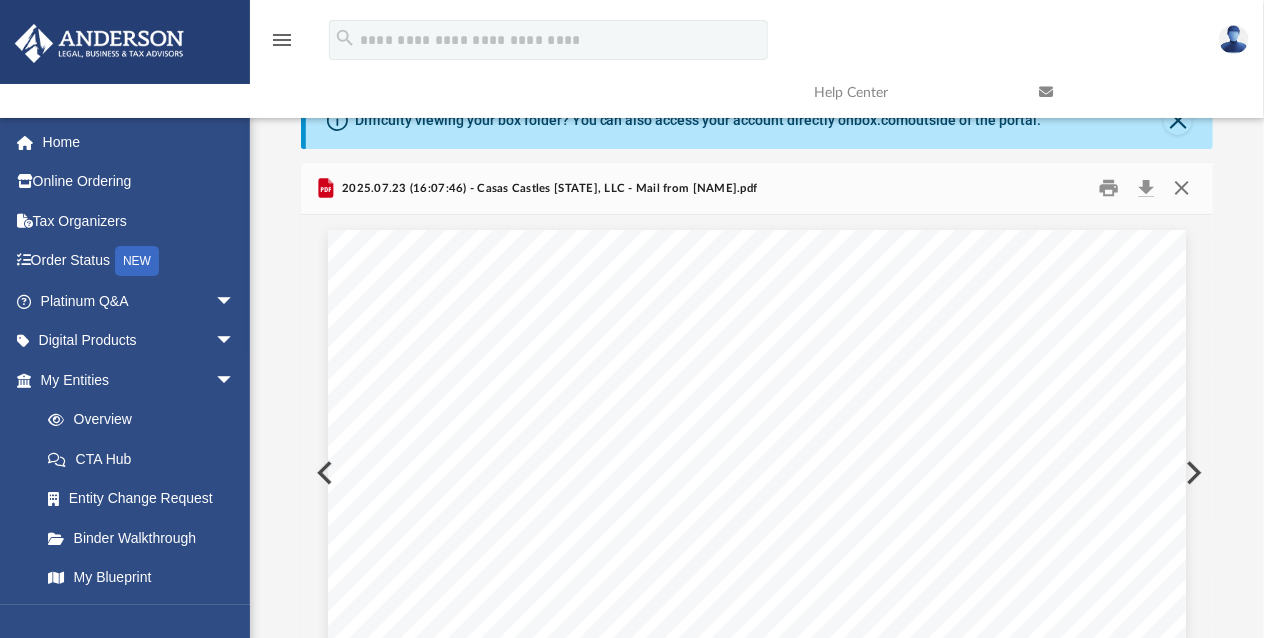 click at bounding box center [1182, 188] 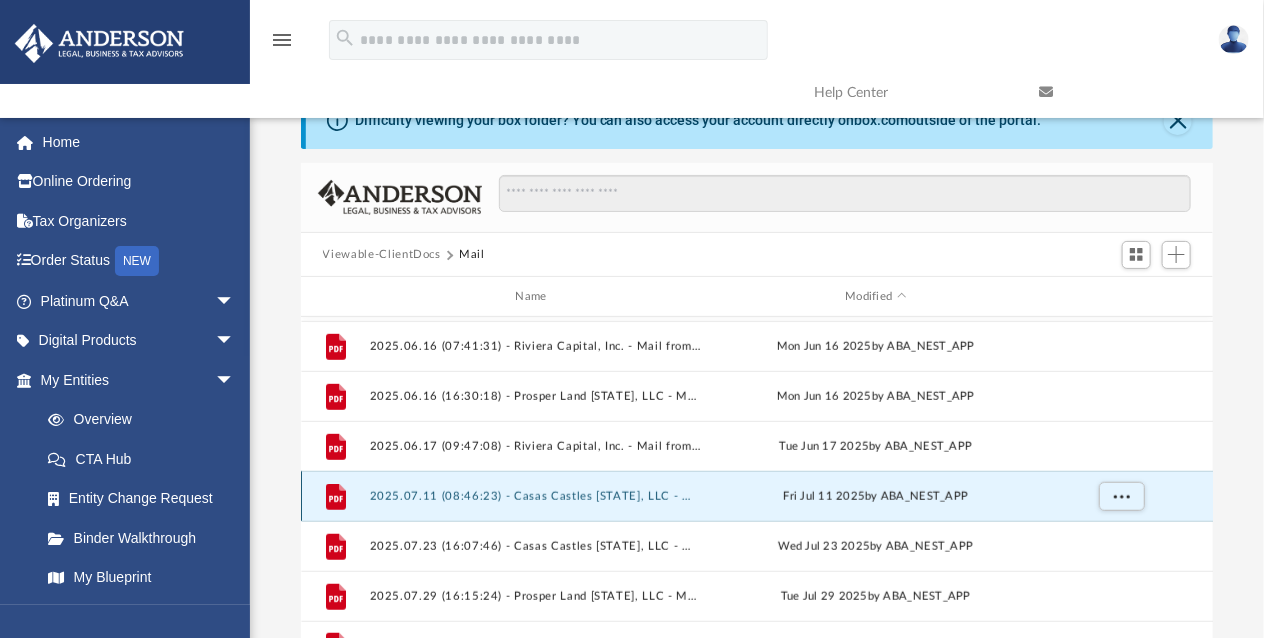 click on "2025.07.11 (08:46:23) - Casas Castles [STATE], LLC - Mail from Metropolitan St. Louis Sewer District.pdf" at bounding box center (535, 496) 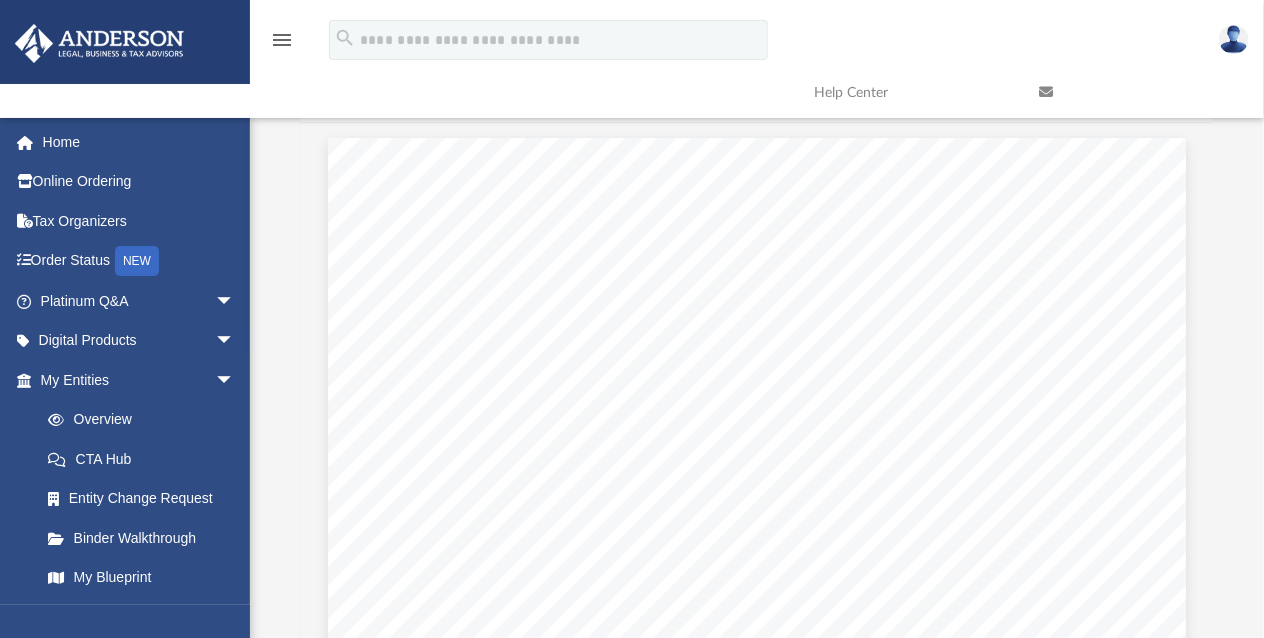 scroll, scrollTop: 204, scrollLeft: 0, axis: vertical 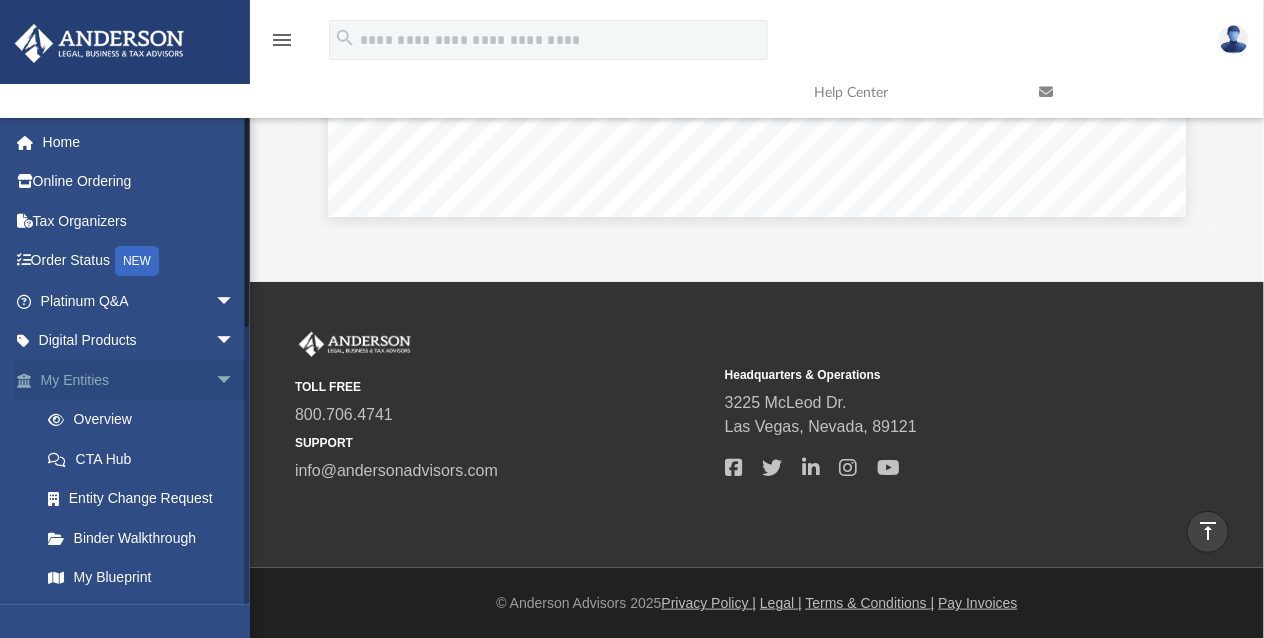 click on "arrow_drop_down" at bounding box center (235, 380) 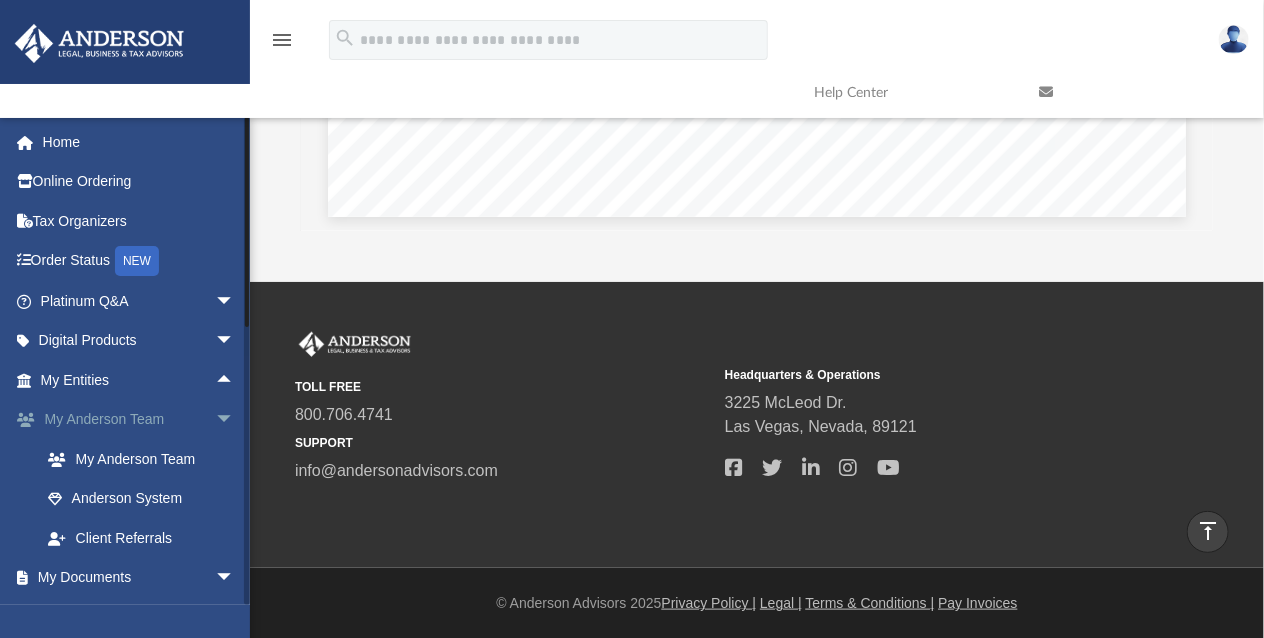 click on "arrow_drop_down" at bounding box center [235, 420] 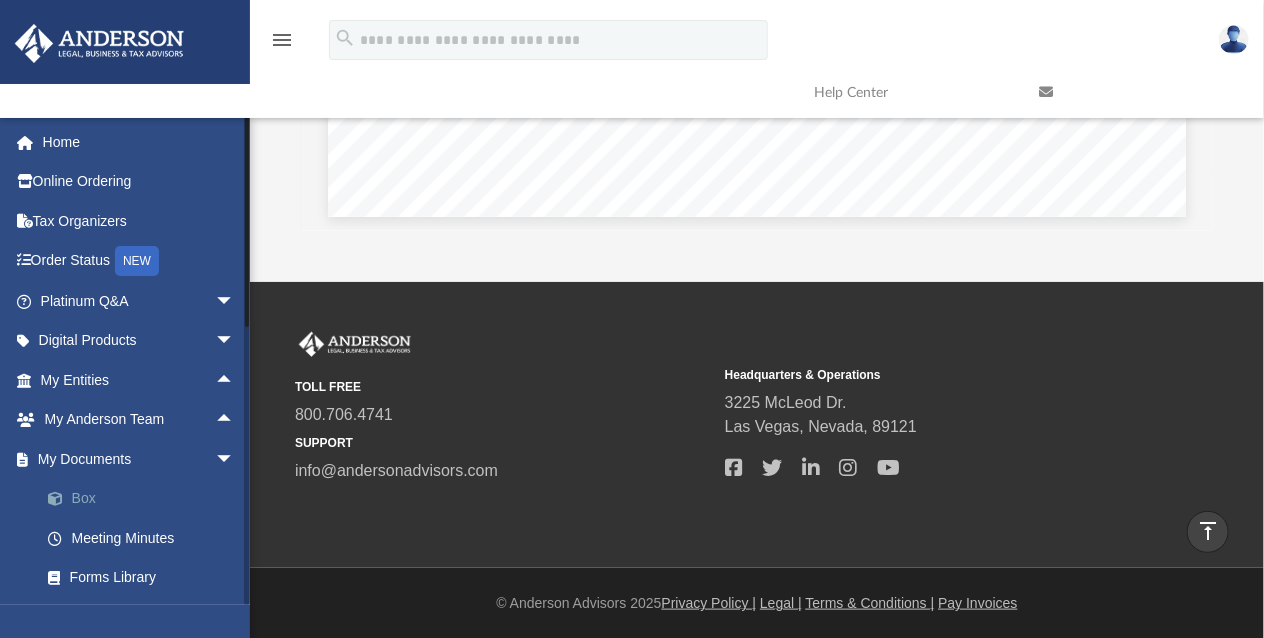 click on "Box" at bounding box center (146, 499) 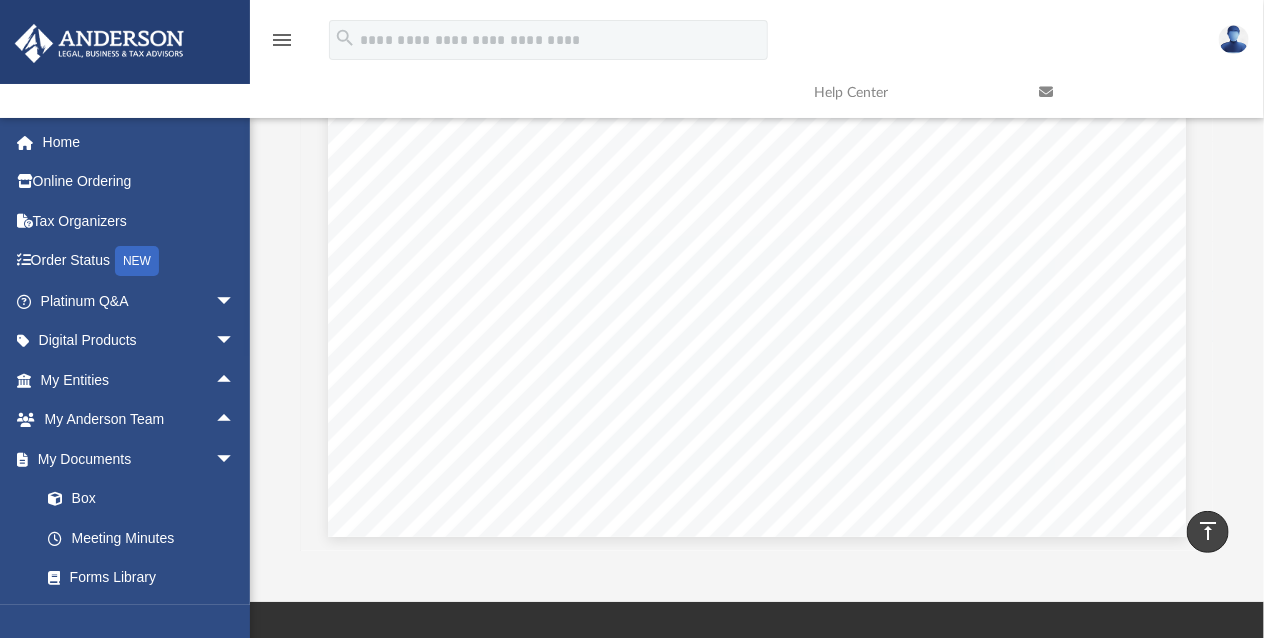 scroll, scrollTop: 0, scrollLeft: 0, axis: both 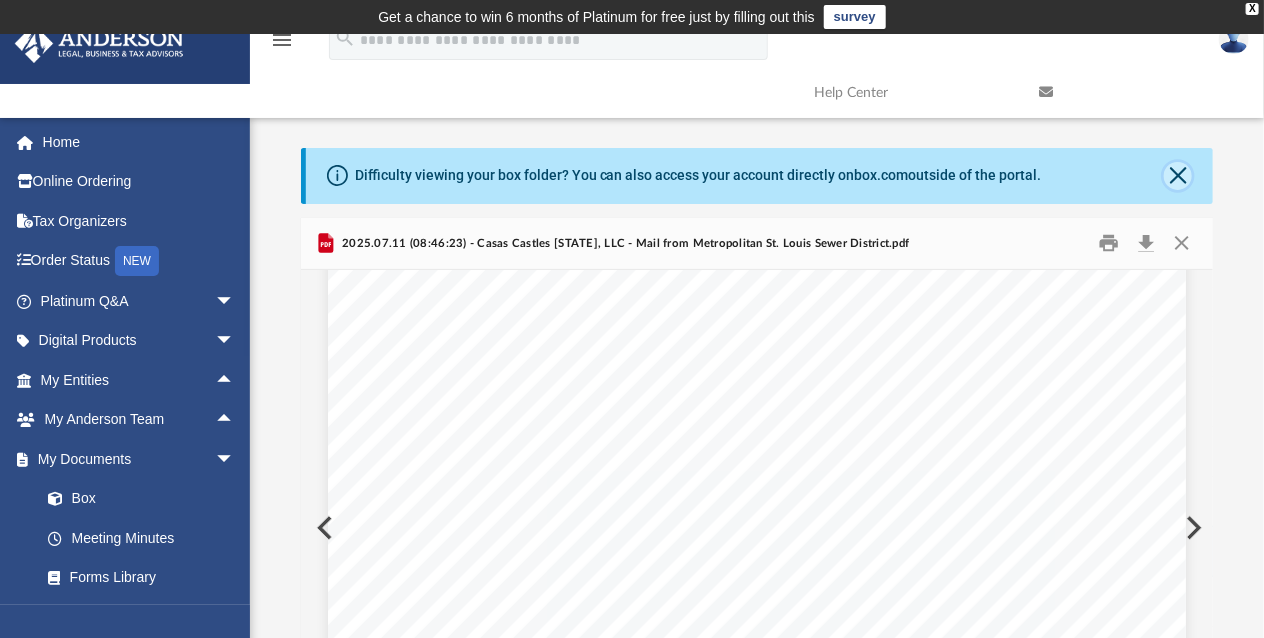 click 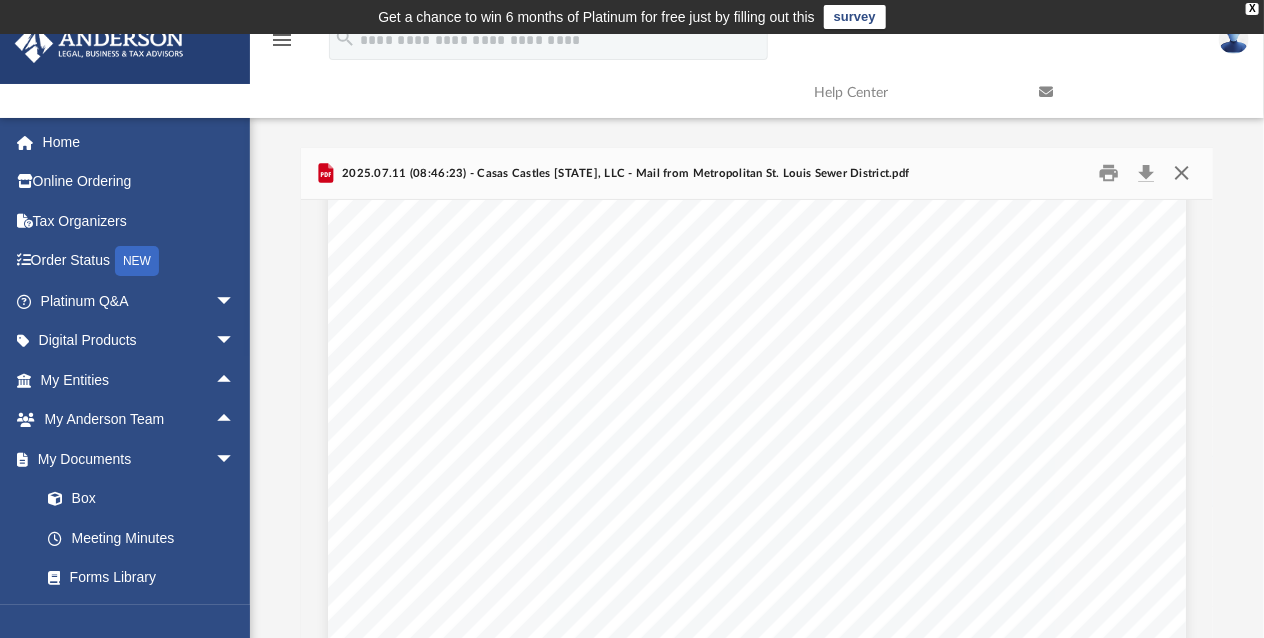 click at bounding box center (1182, 173) 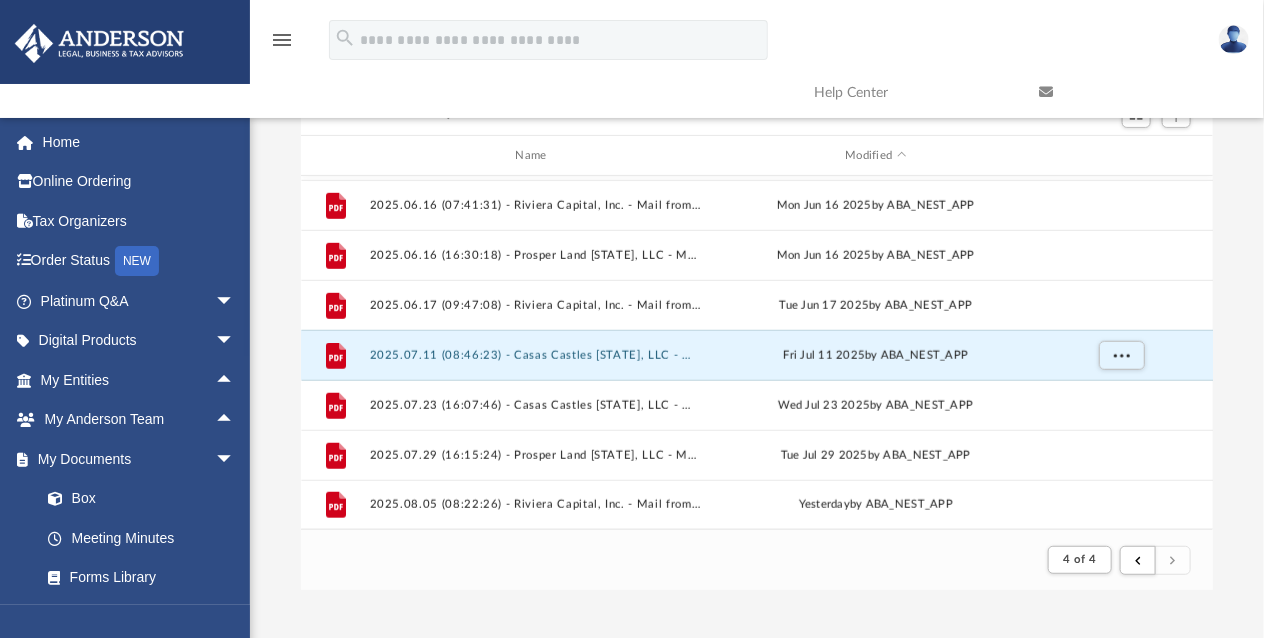 scroll, scrollTop: 128, scrollLeft: 0, axis: vertical 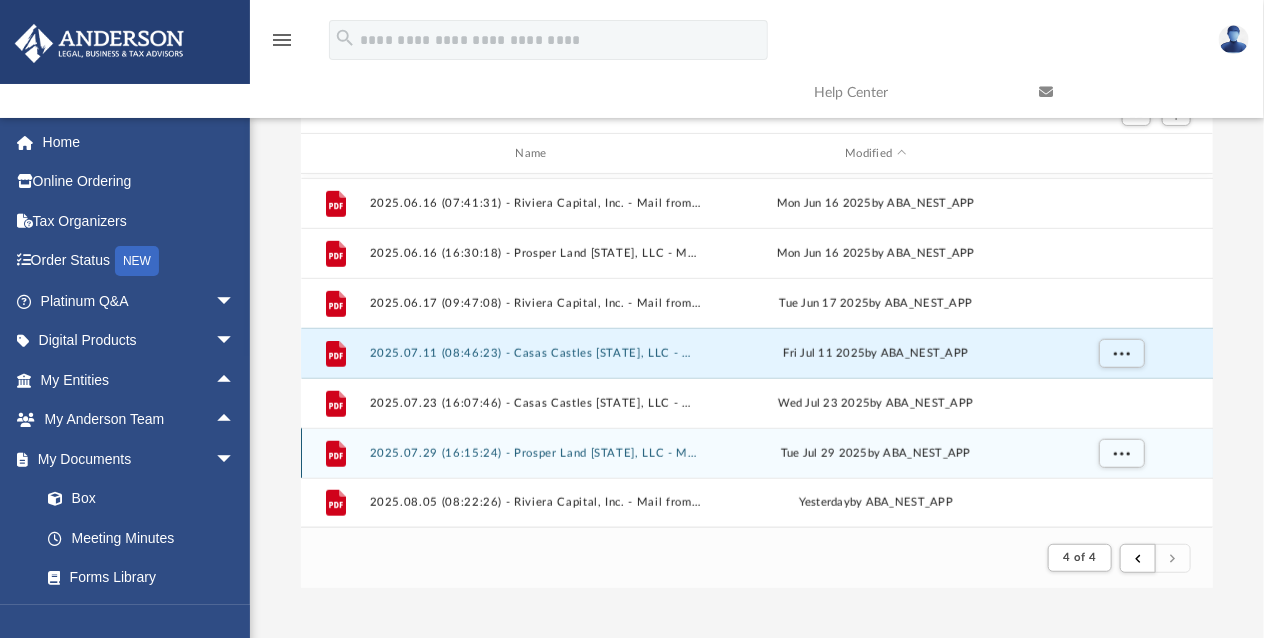 click on "2025.07.29 (16:15:24) - Prosper Land [STATE], LLC - Mail from Summons - [NAME].pdf" at bounding box center (535, 453) 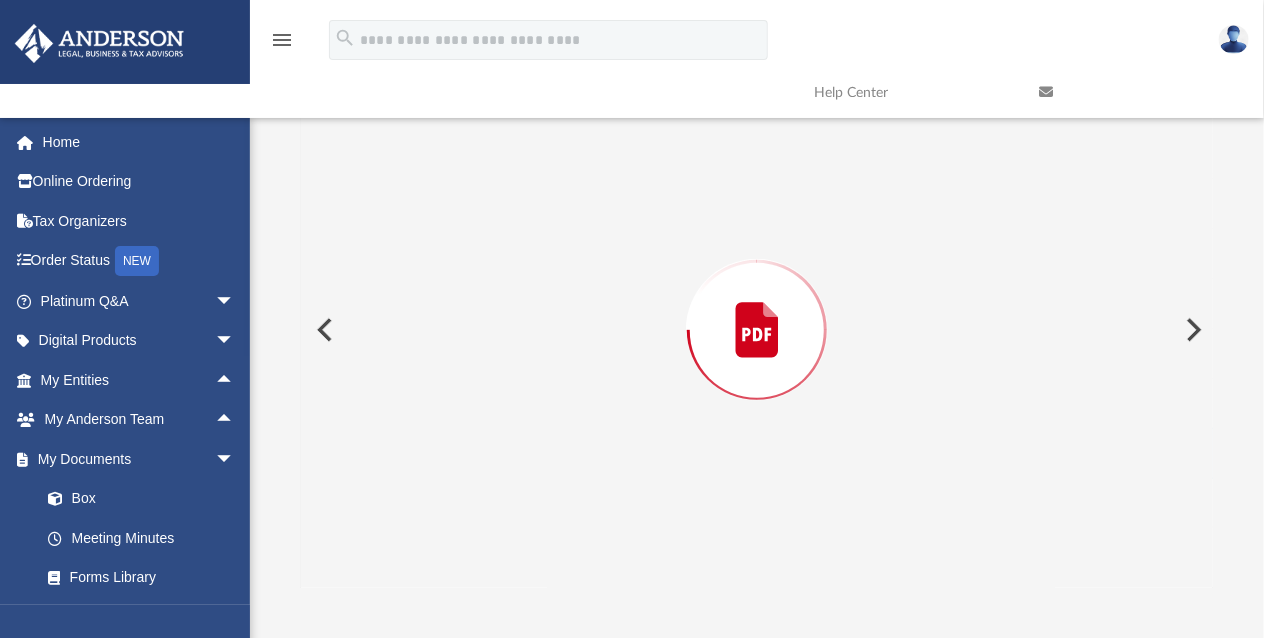 click at bounding box center (757, 330) 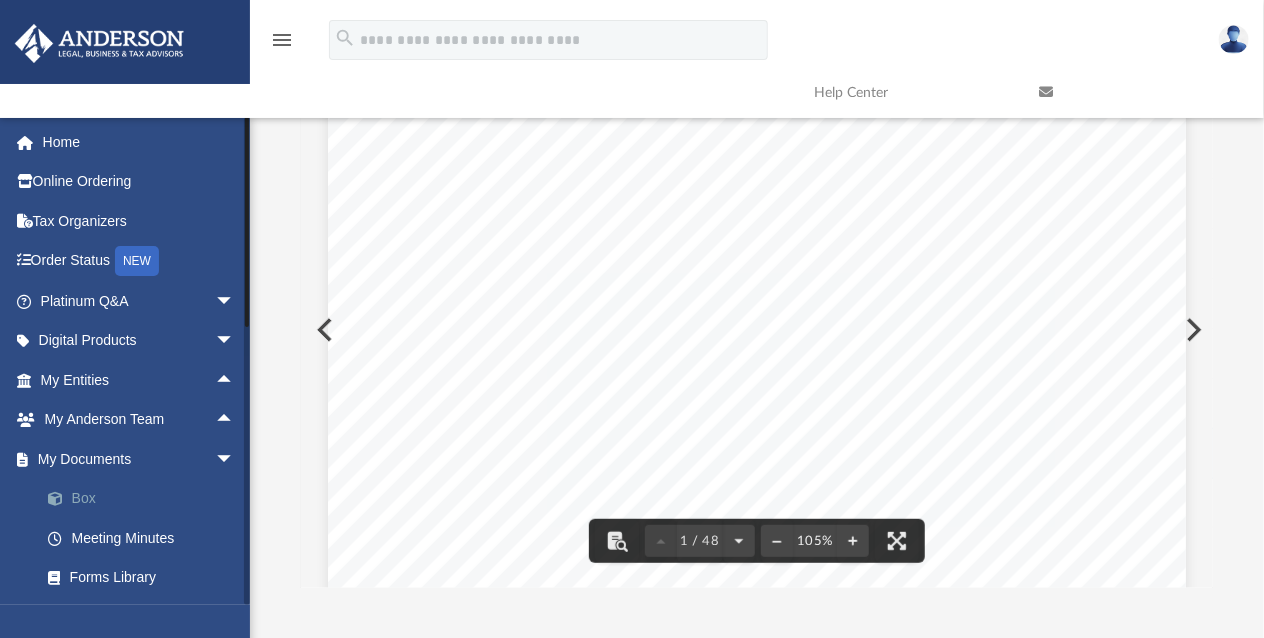 click on "Box" at bounding box center (146, 499) 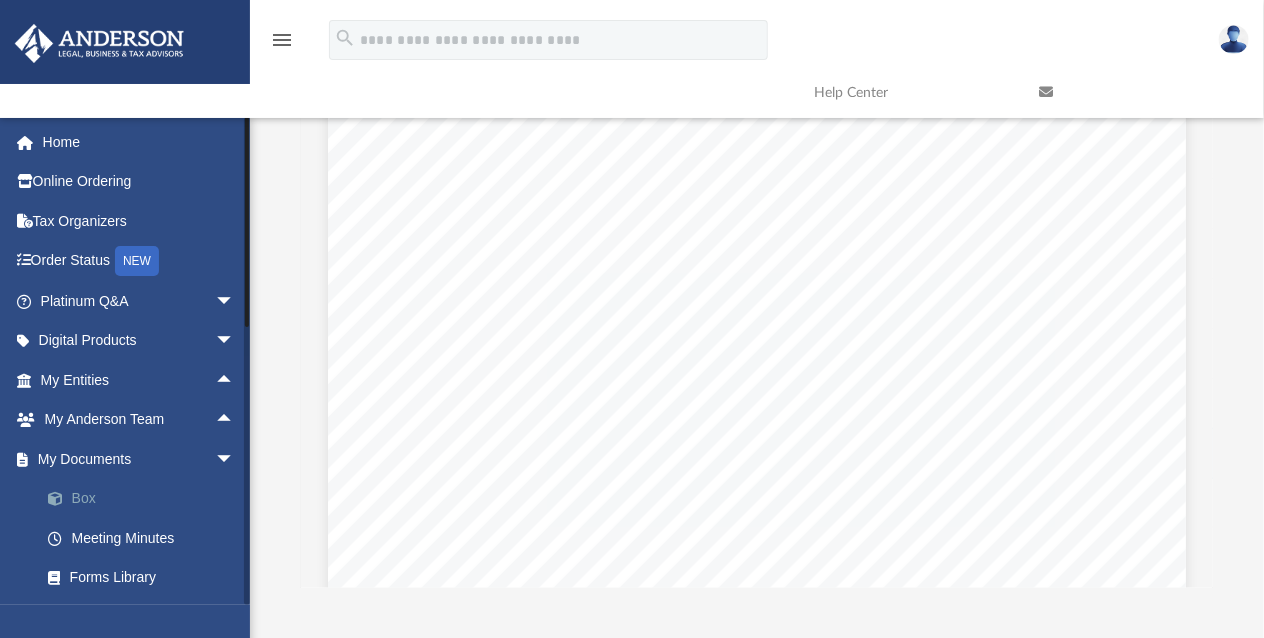 click on "Box" at bounding box center [146, 499] 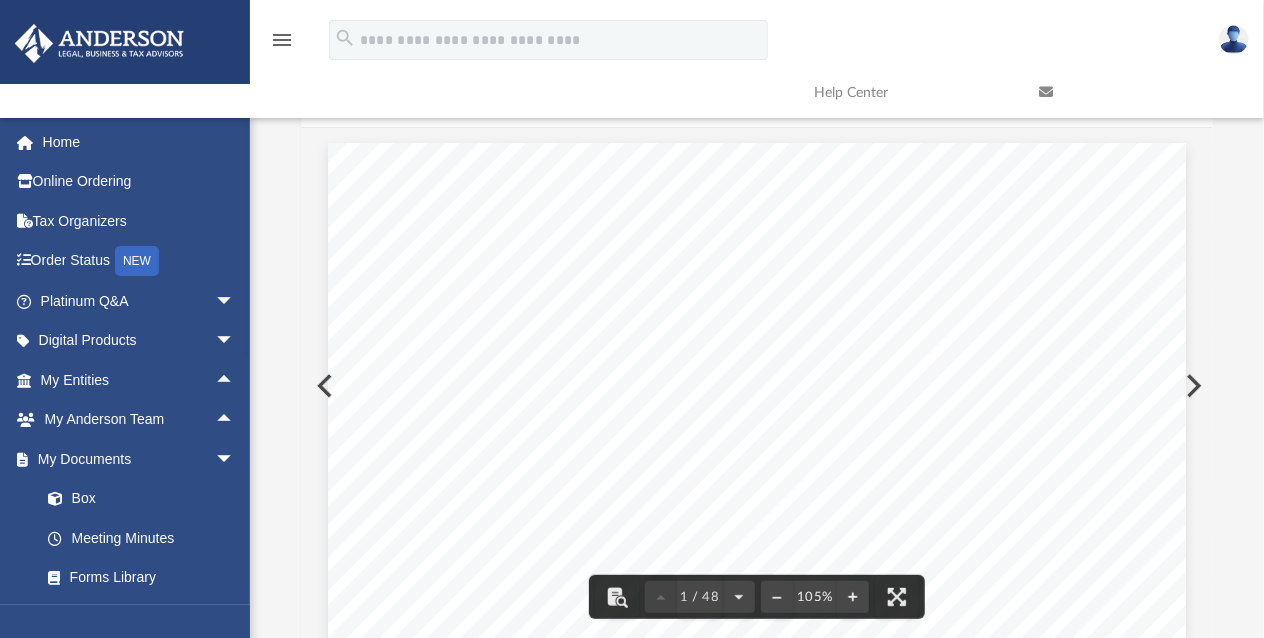 scroll, scrollTop: 0, scrollLeft: 0, axis: both 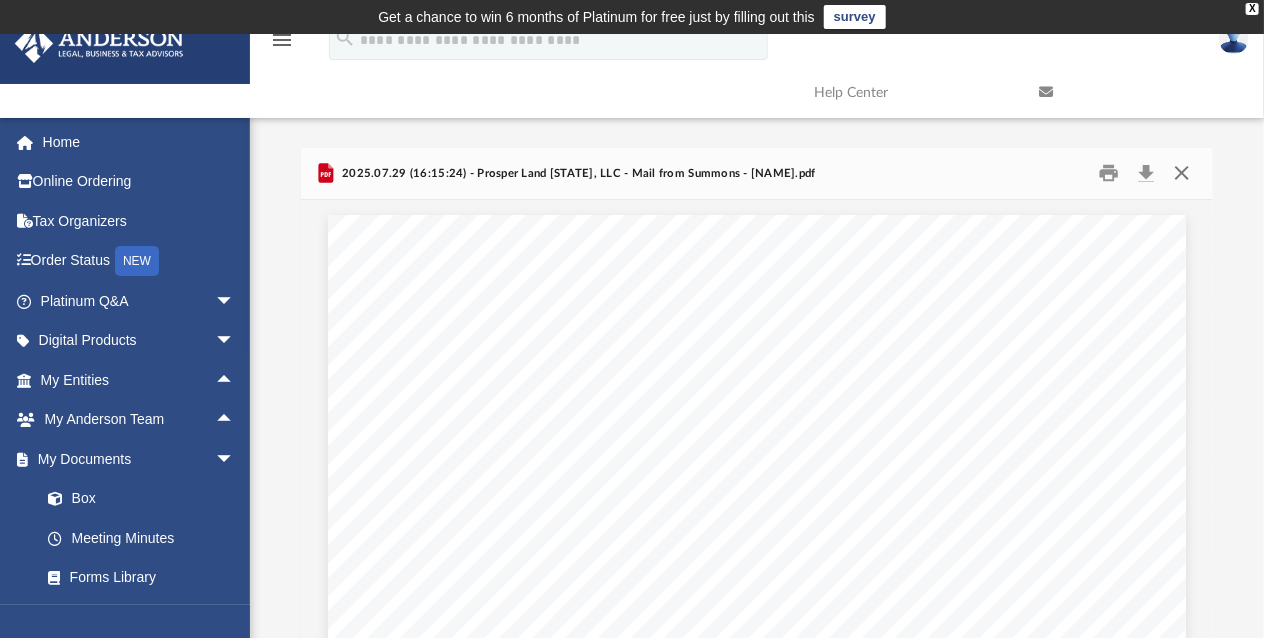 click at bounding box center [1182, 173] 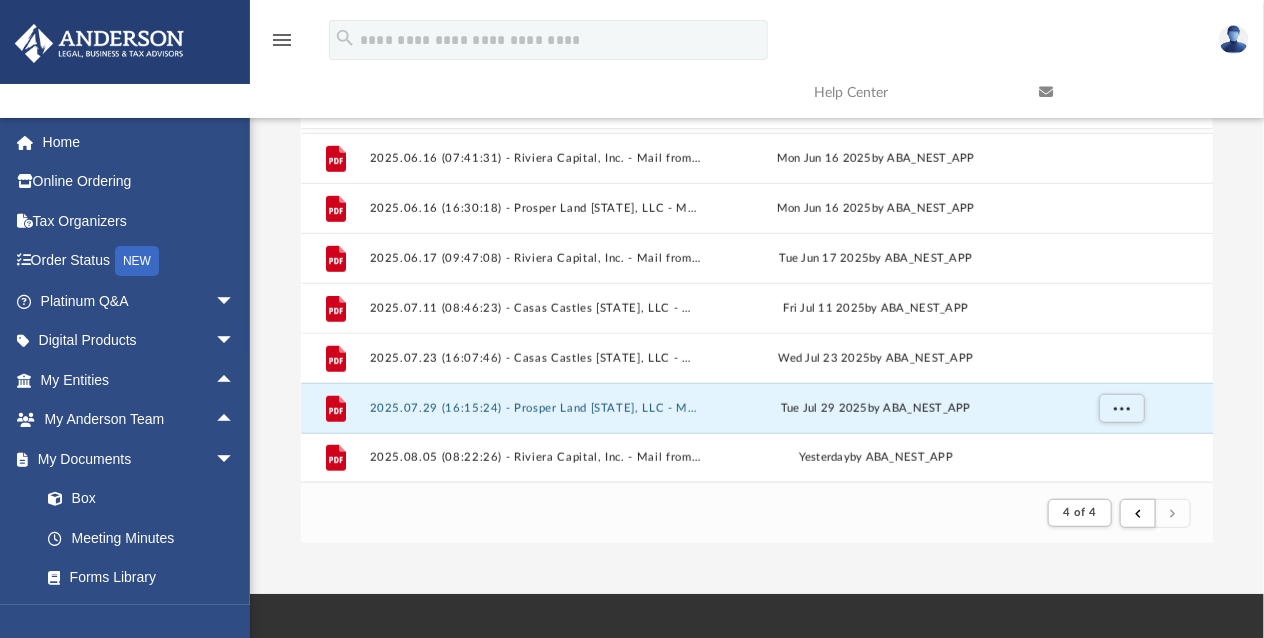 scroll, scrollTop: 174, scrollLeft: 0, axis: vertical 